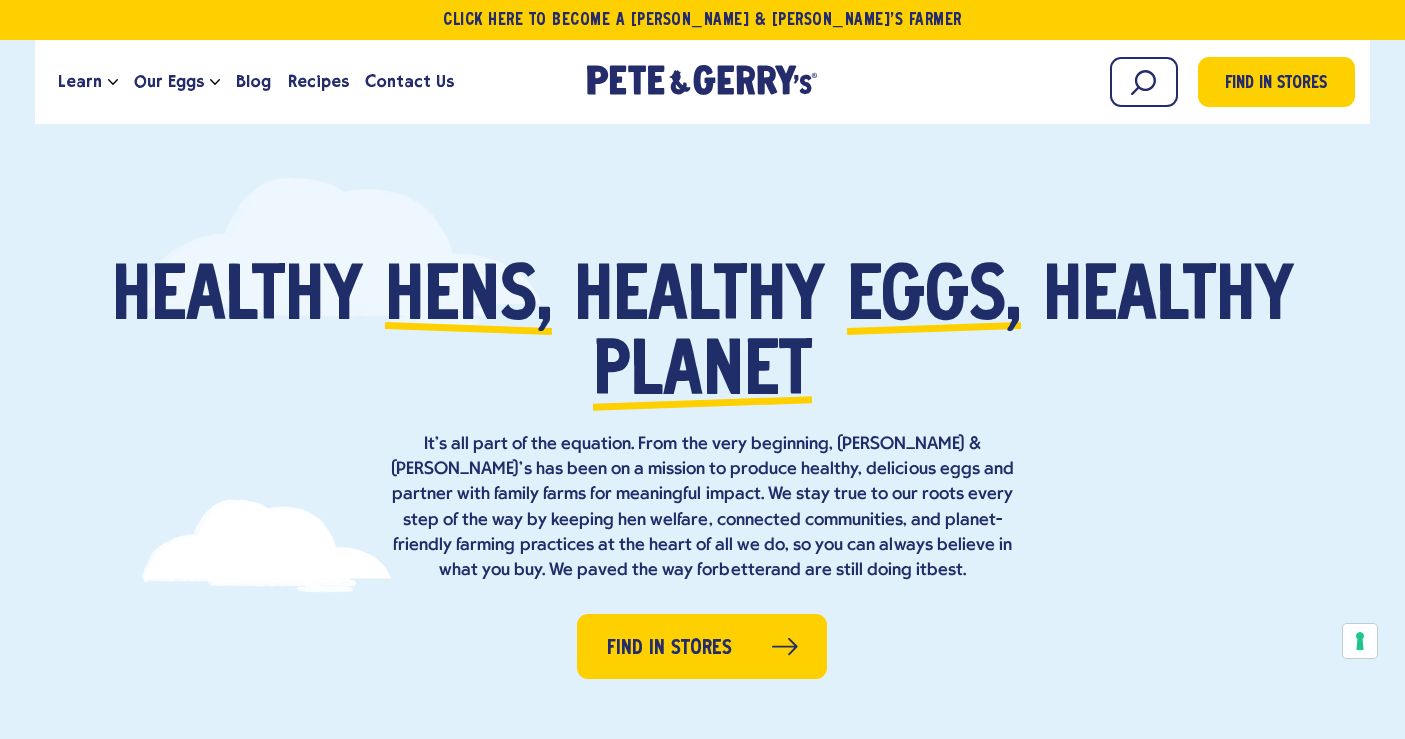 scroll, scrollTop: 0, scrollLeft: 0, axis: both 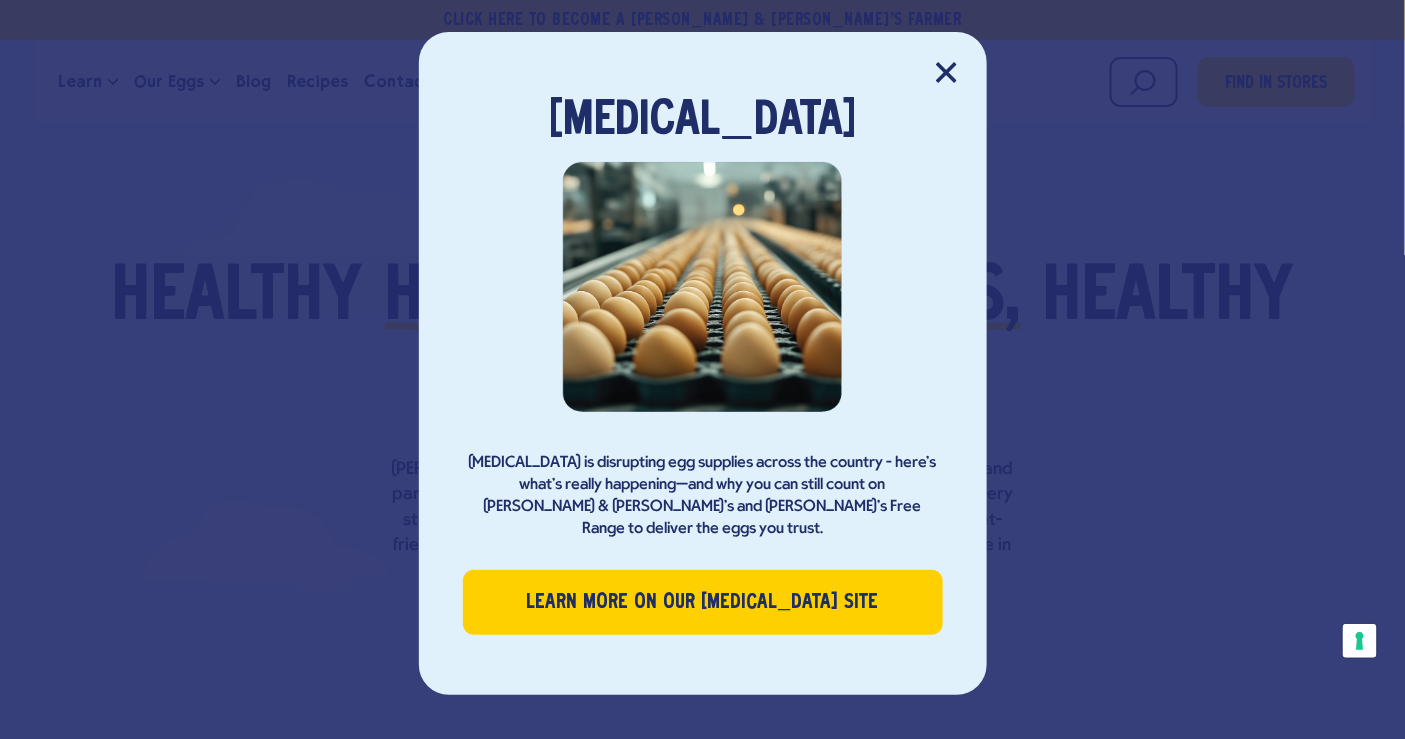 click on "Avian Influenza
Avian influenza is disrupting egg supplies across the country - here's what's really happening—and why you can still count on Pete & Gerry's and Nellie’s Free Range to deliver the eggs you trust.
Learn More on our Avian Influenza site" at bounding box center (703, 363) 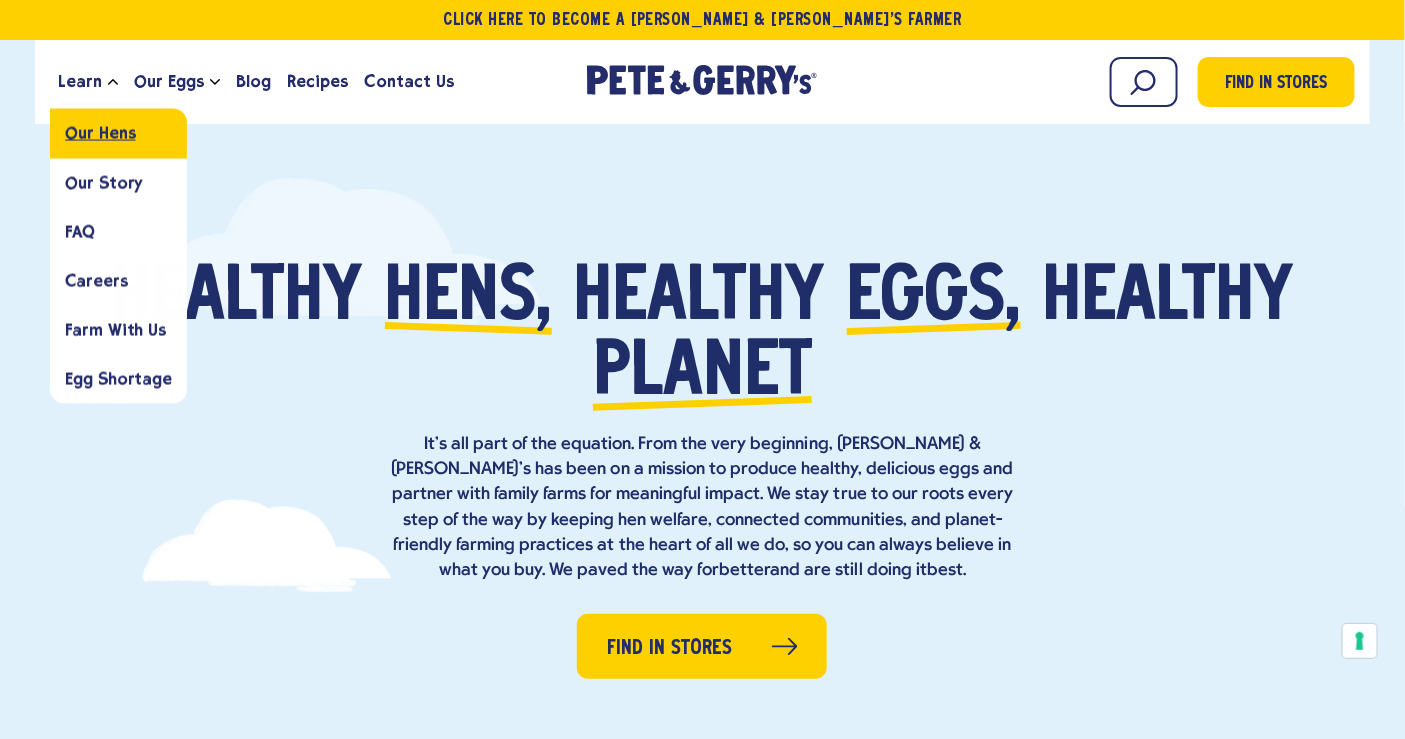 click on "Our Hens" at bounding box center (100, 133) 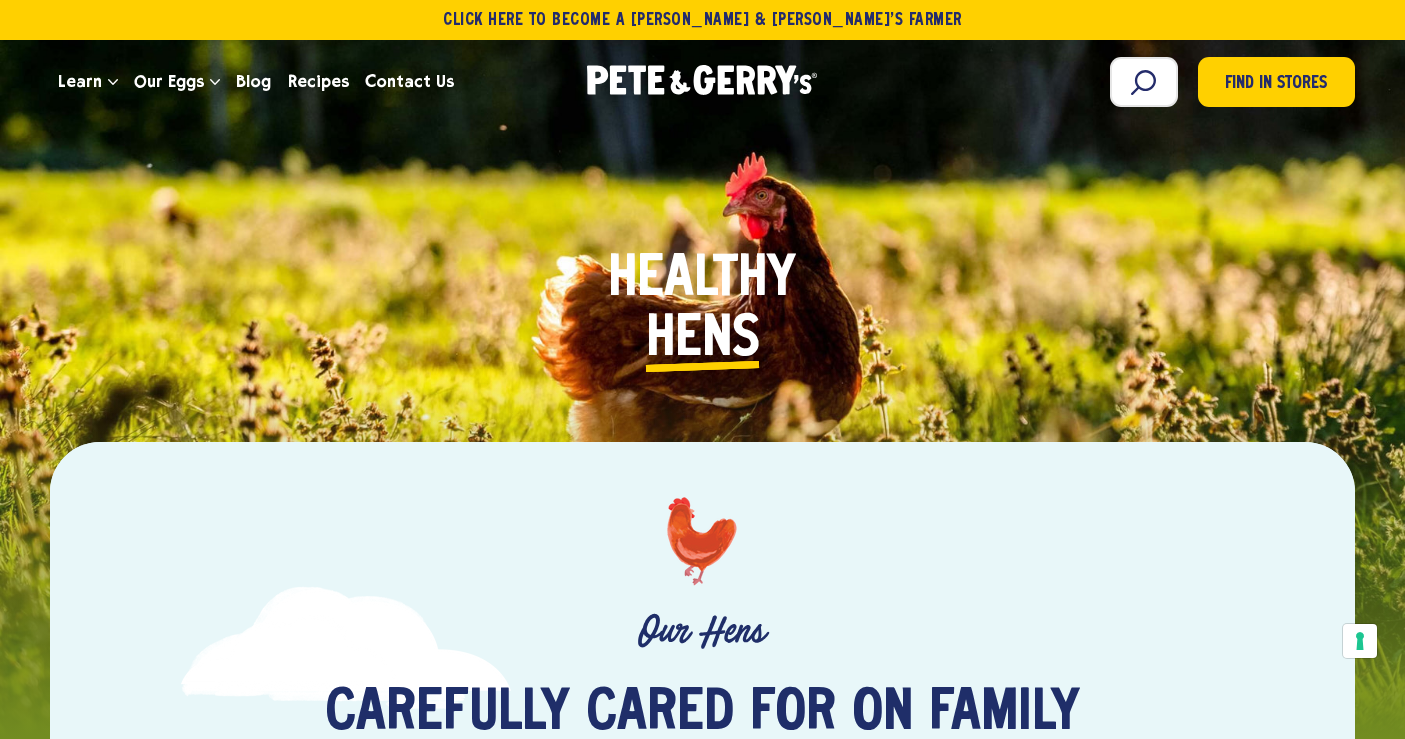 scroll, scrollTop: 0, scrollLeft: 0, axis: both 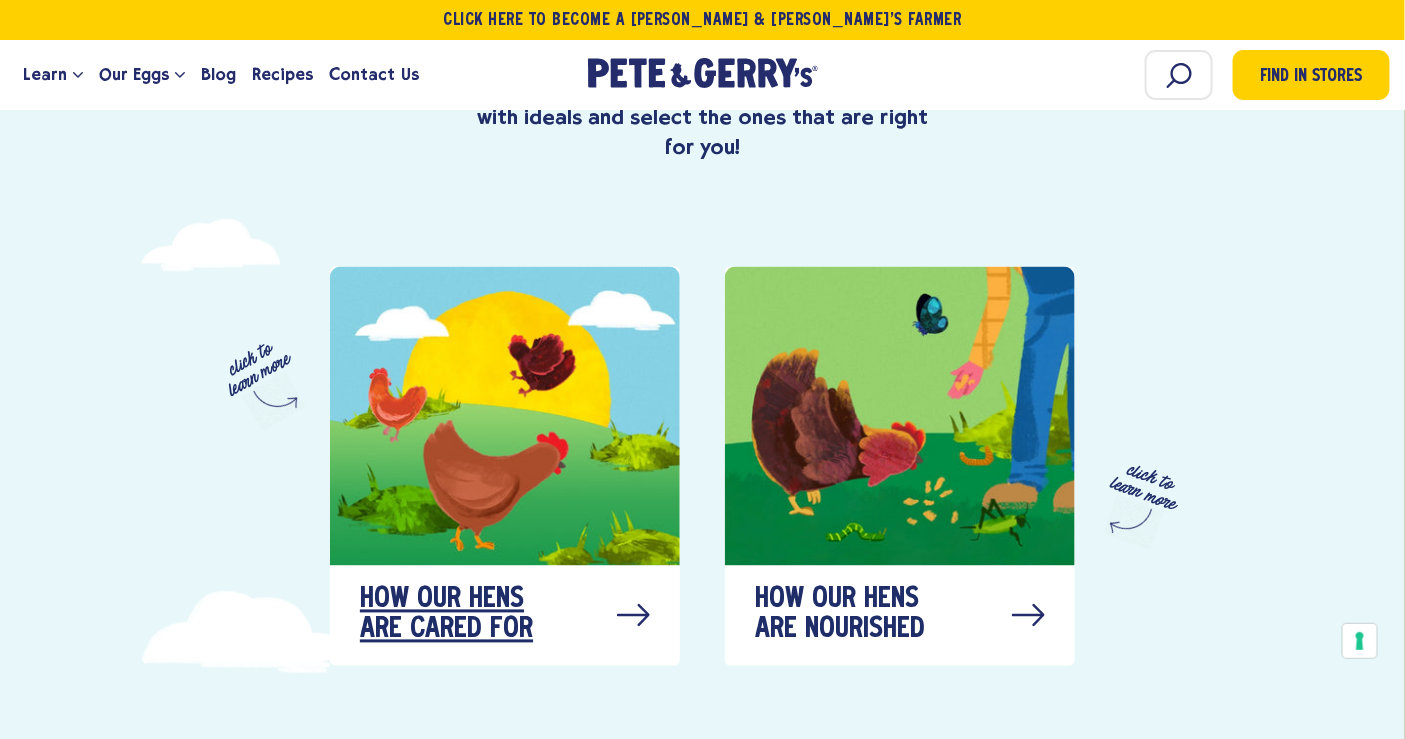 click on "How our hens are cared for" at bounding box center (460, 616) 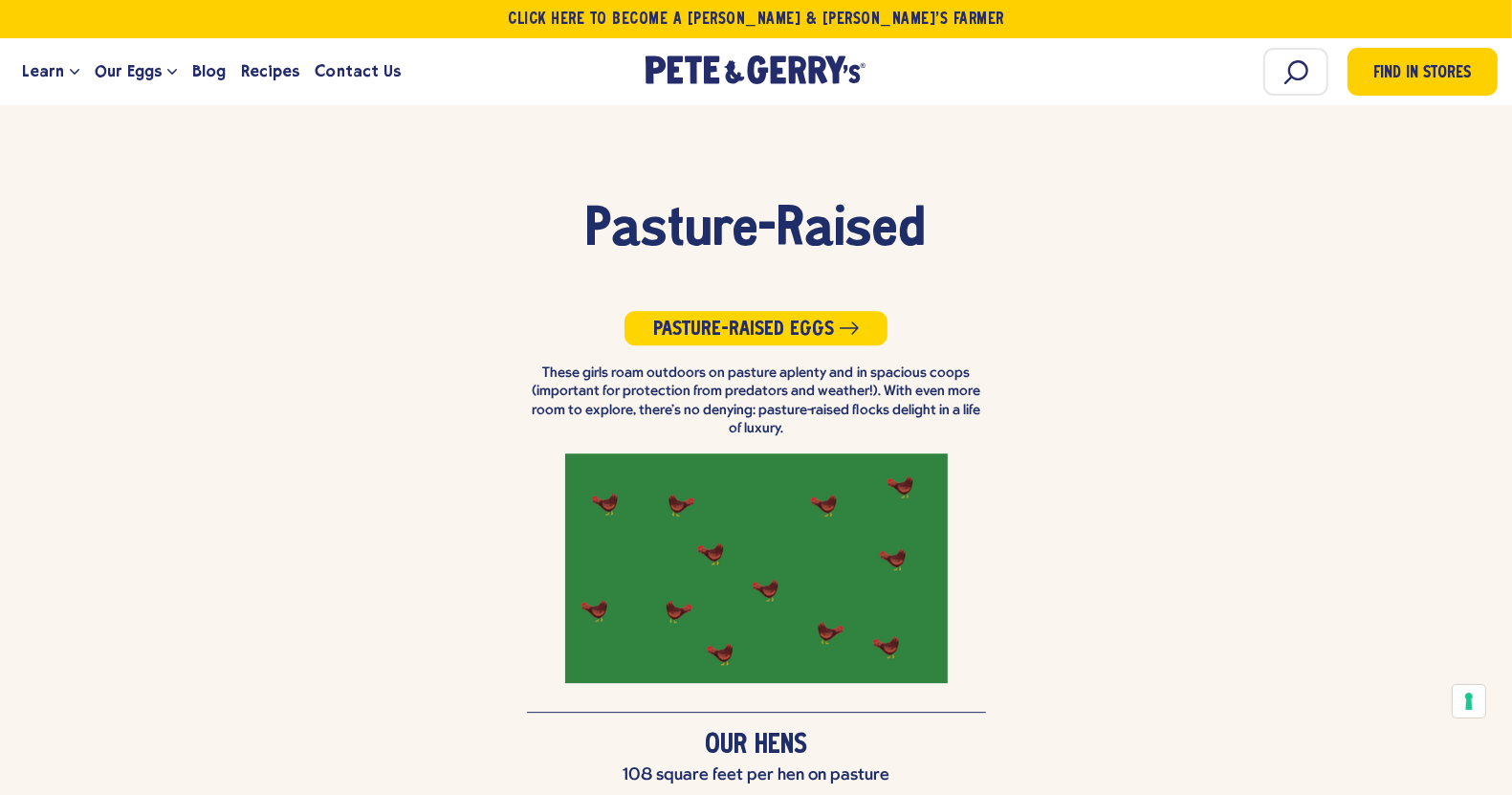 scroll, scrollTop: 4449, scrollLeft: 0, axis: vertical 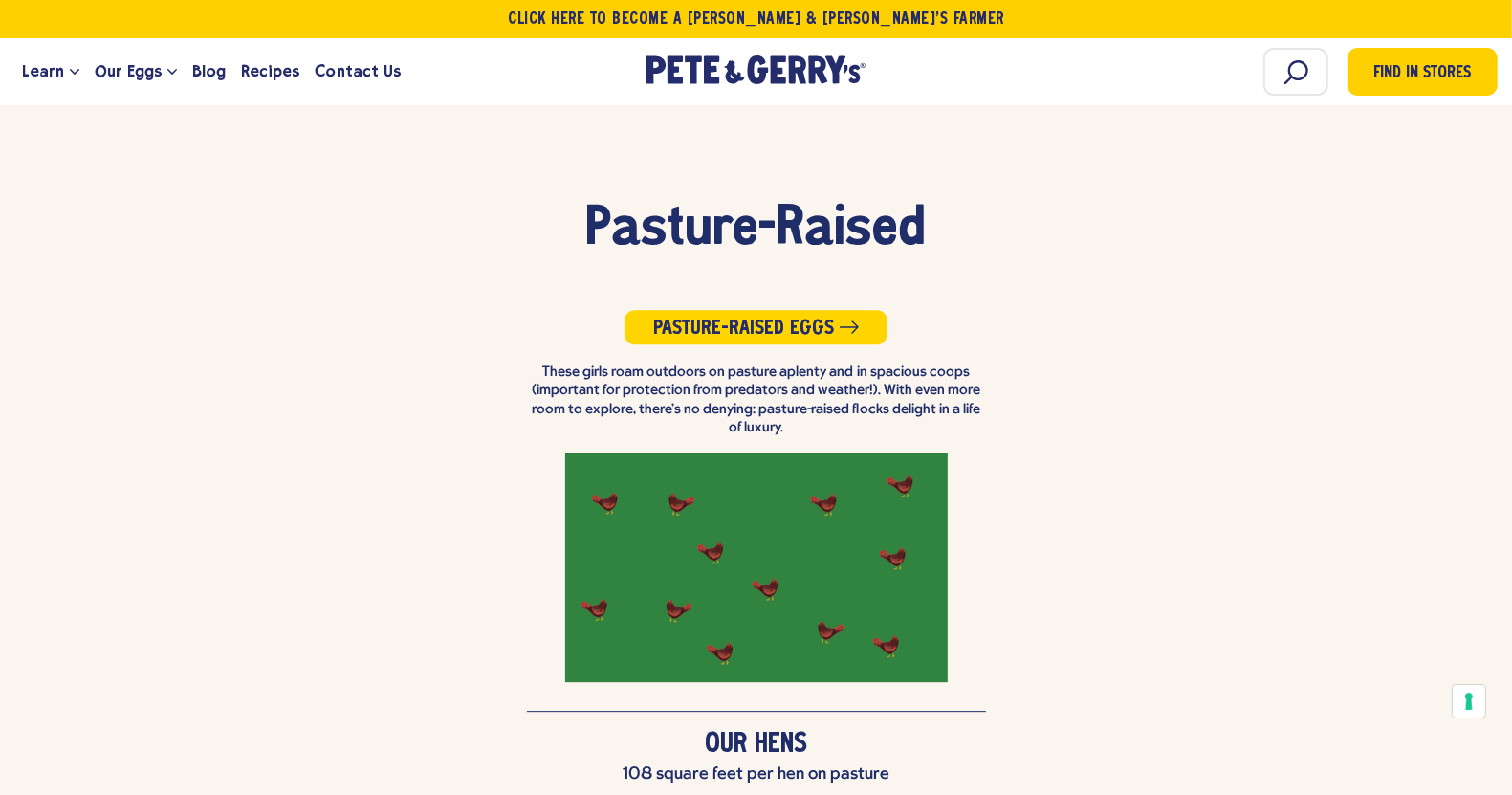 drag, startPoint x: 1358, startPoint y: 0, endPoint x: 1052, endPoint y: 467, distance: 558.32338 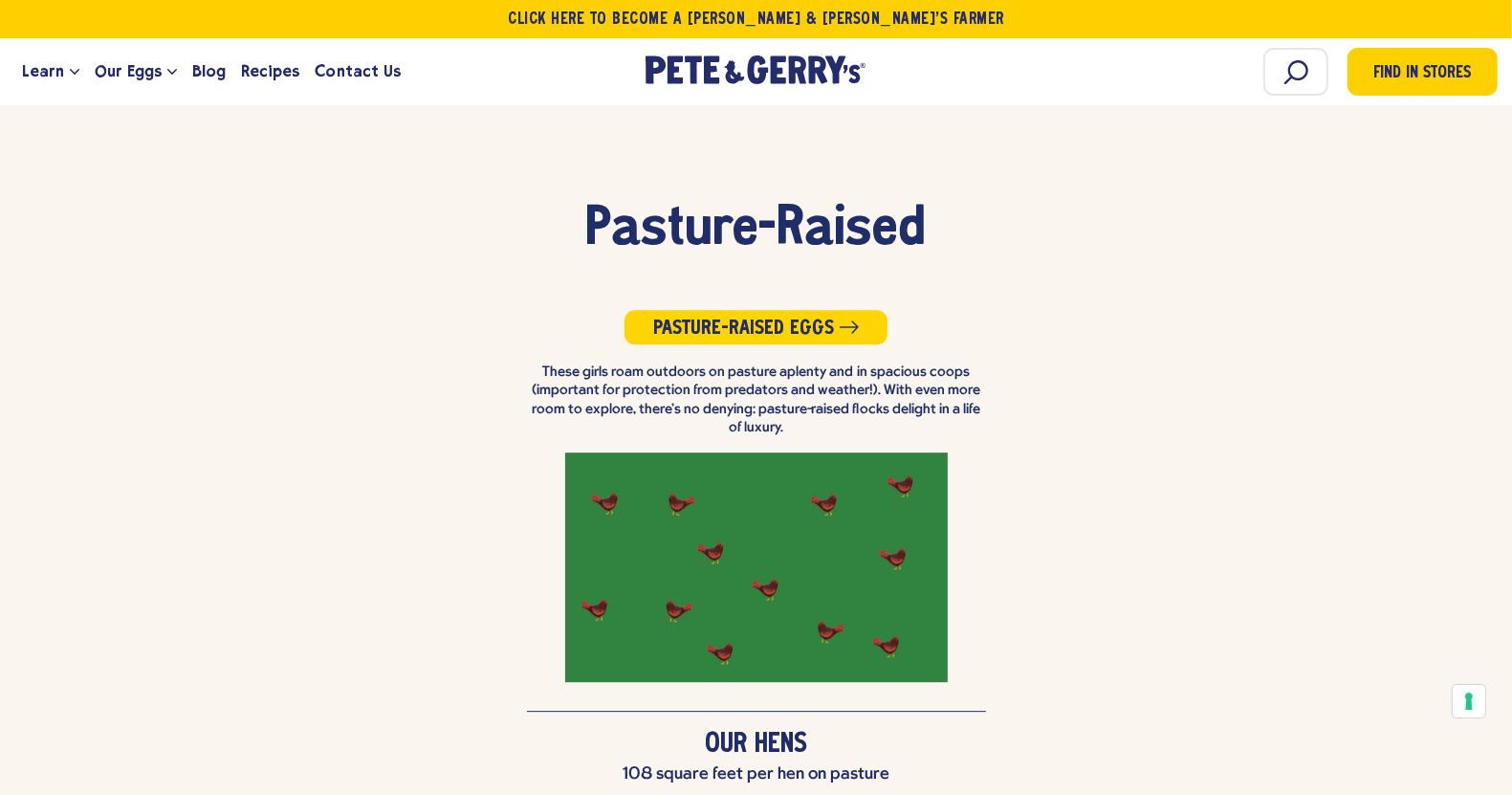 click on "Pasture-Raised
Pasture-Raised Eggs
These girls roam outdoors on pasture aplenty and in spacious coops (important for protection from predators and weather!). With even more room to explore, there's no denying: pasture-raised flocks delight in a life of luxury." at bounding box center (756, 455) 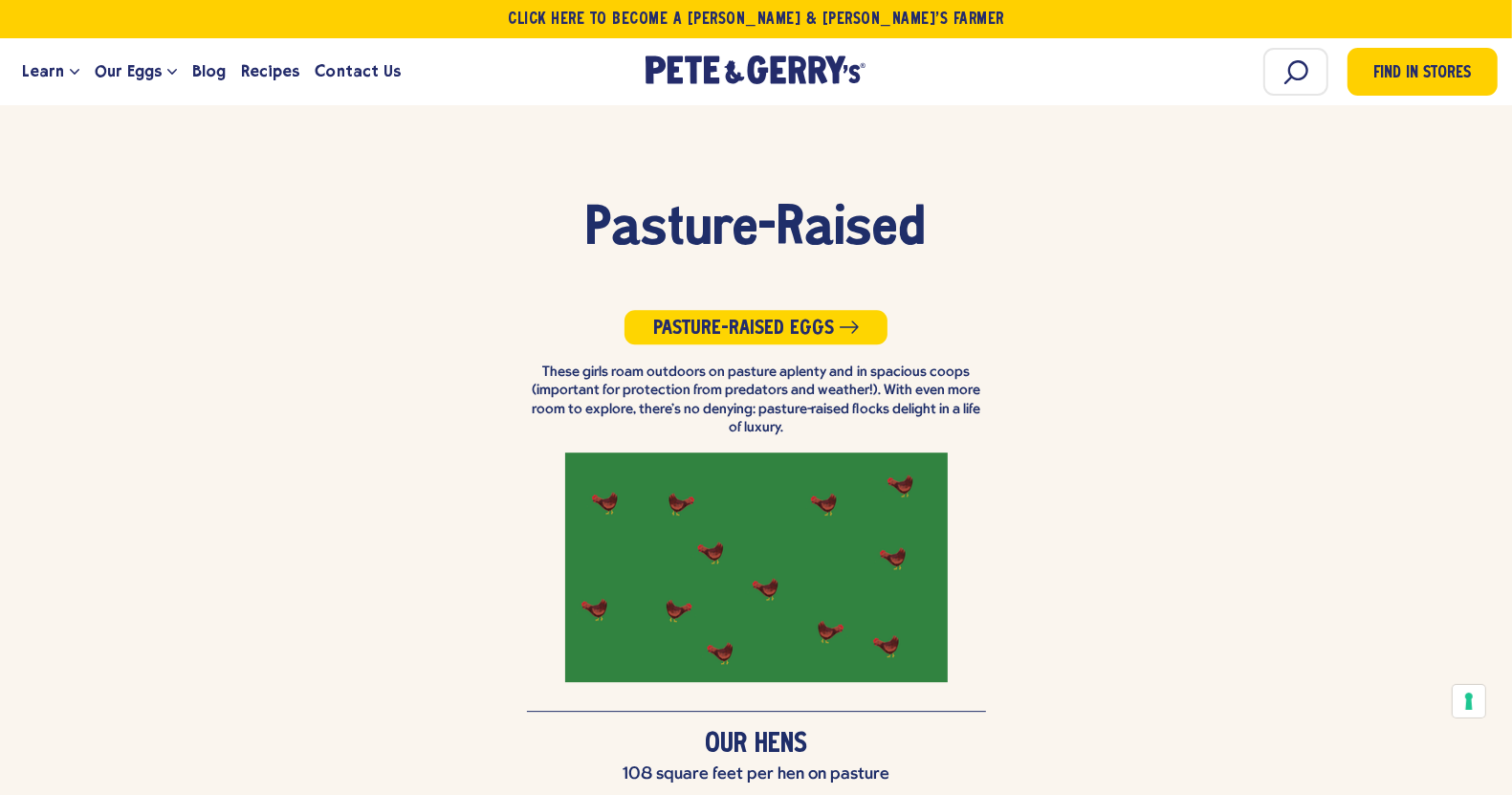 drag, startPoint x: 1529, startPoint y: 124, endPoint x: 1095, endPoint y: 144, distance: 434.4606 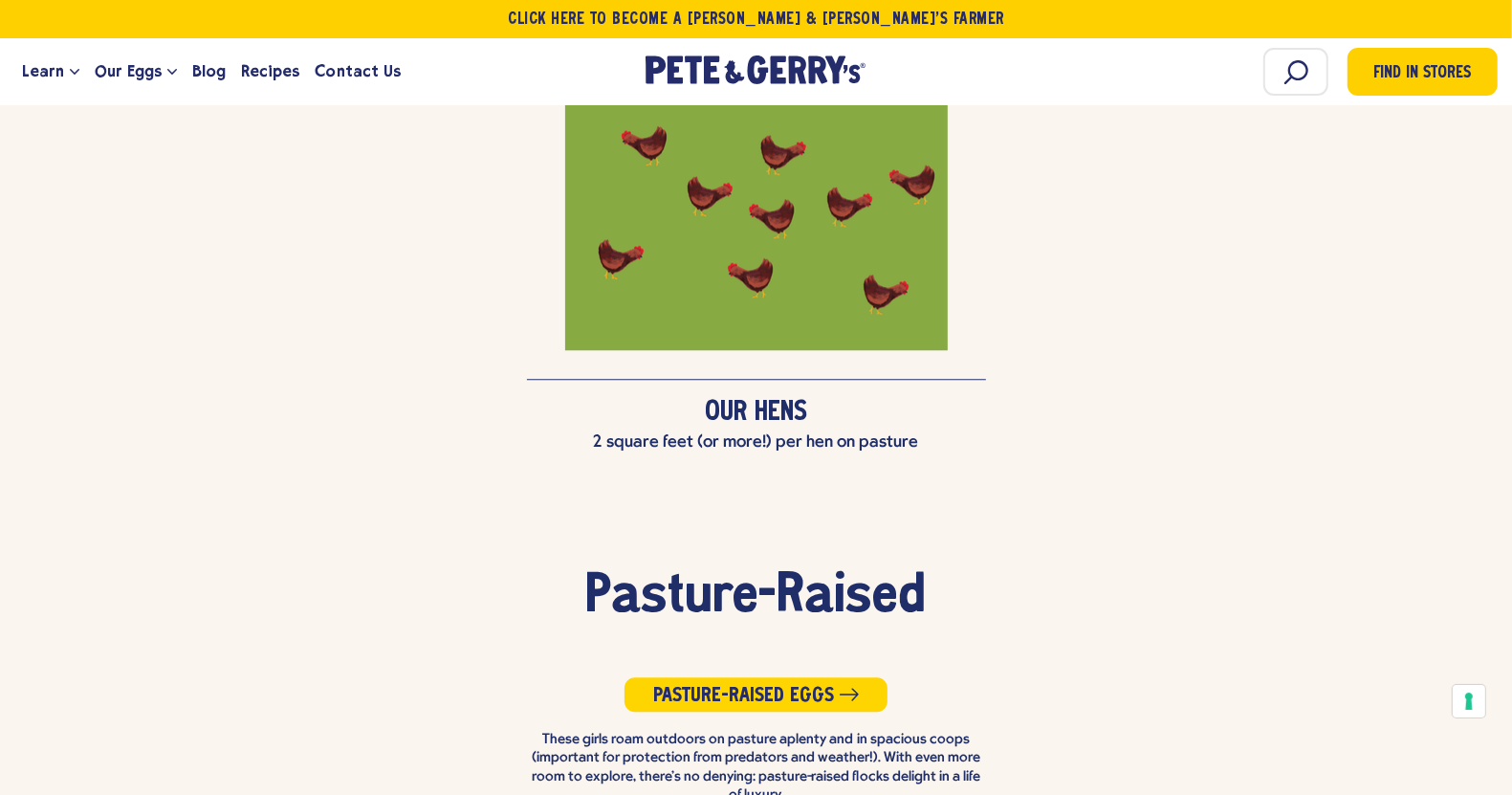 scroll, scrollTop: 4065, scrollLeft: 0, axis: vertical 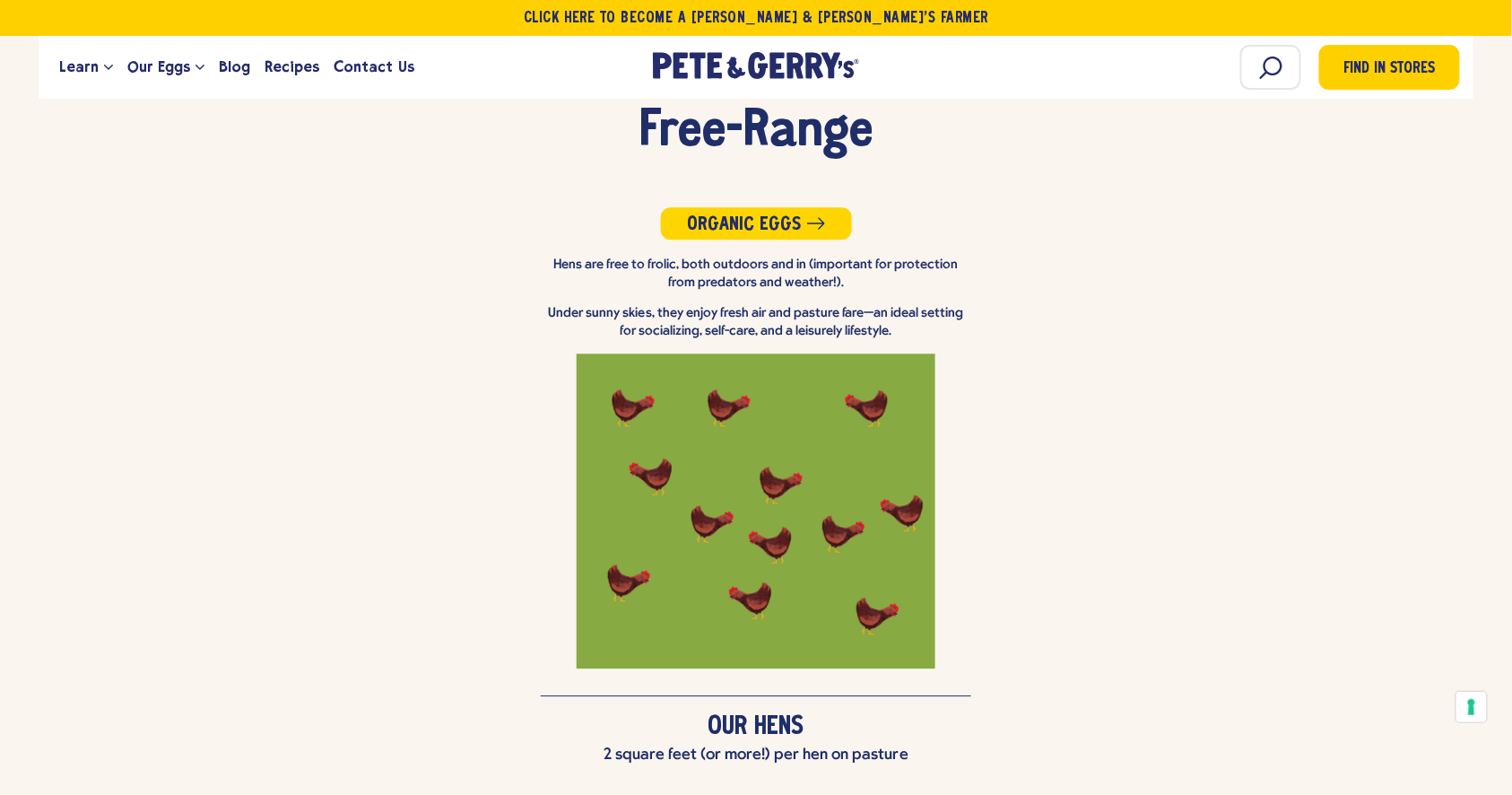 drag, startPoint x: 1422, startPoint y: 0, endPoint x: 978, endPoint y: 591, distance: 739.2002 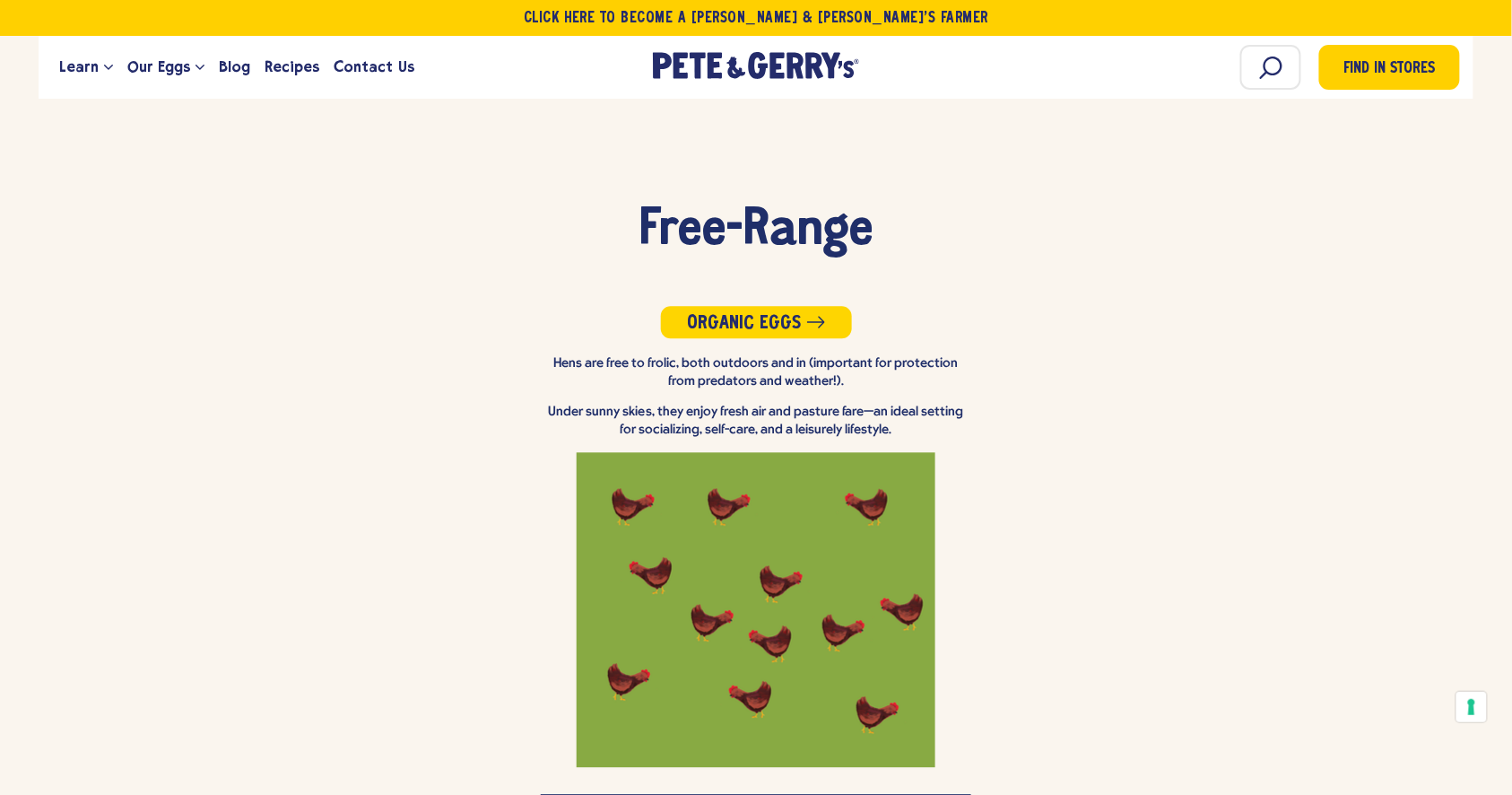 scroll, scrollTop: 3473, scrollLeft: 0, axis: vertical 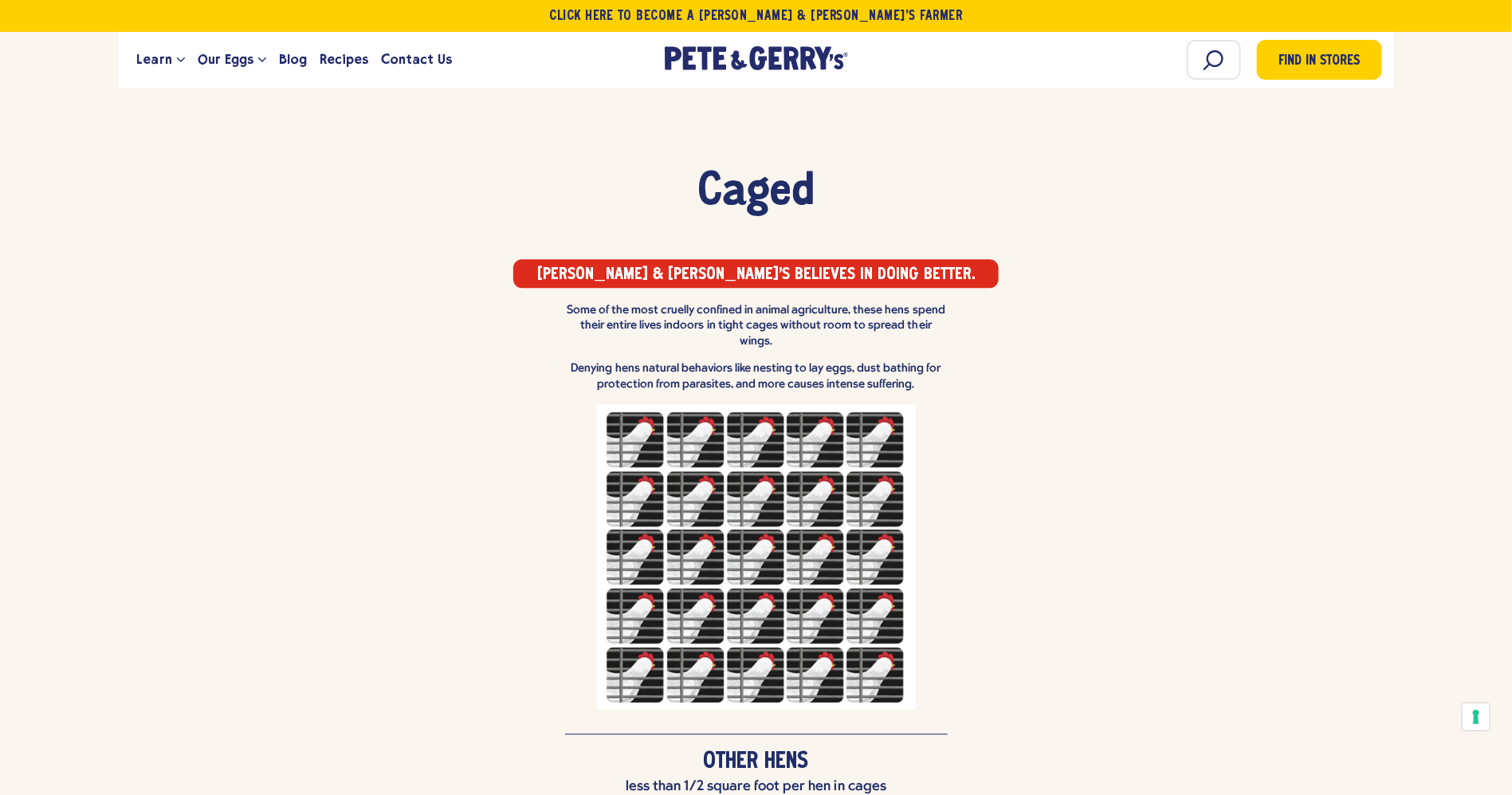 drag, startPoint x: 1360, startPoint y: 3, endPoint x: 1048, endPoint y: 424, distance: 524.00859 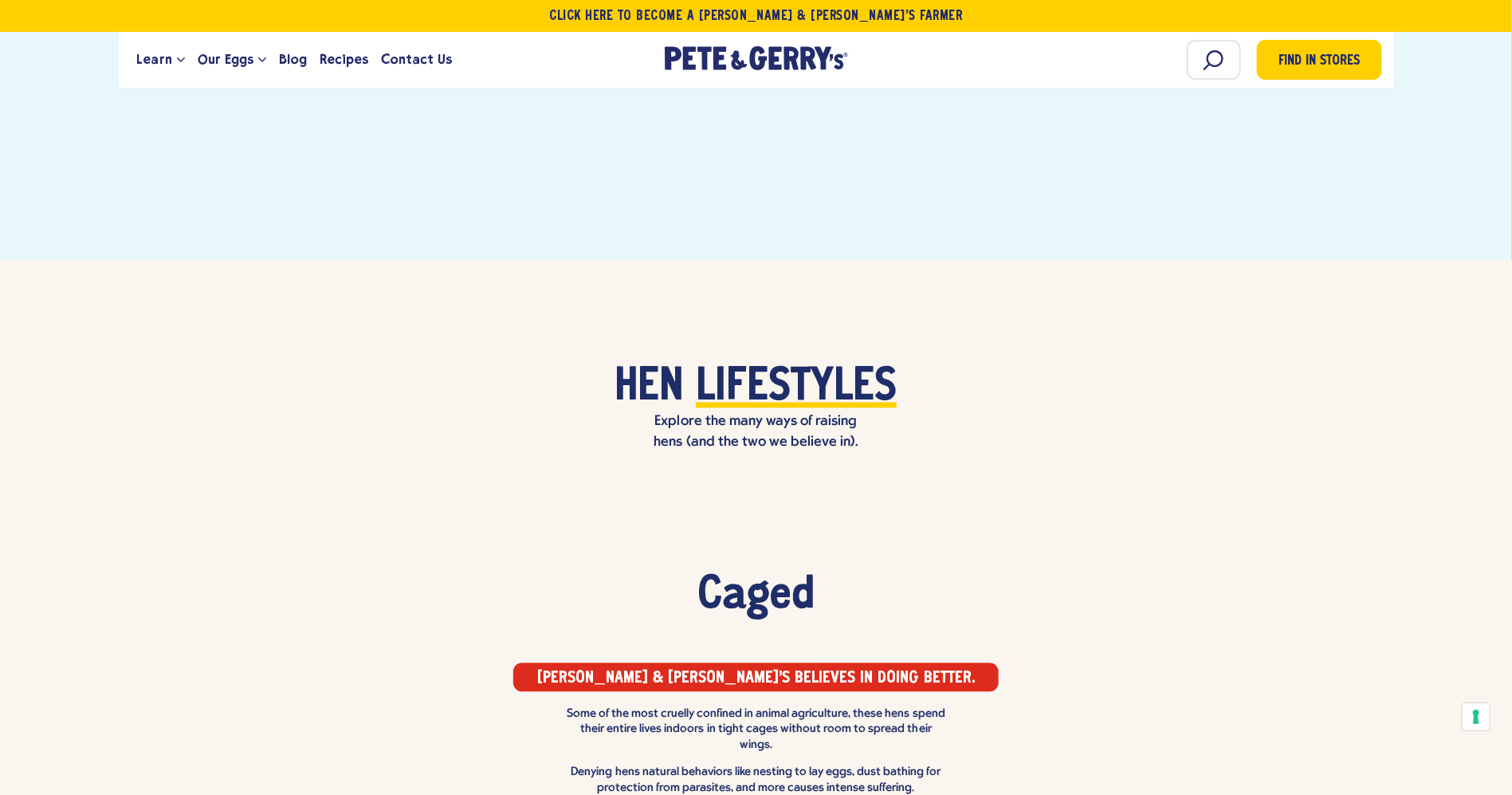 scroll, scrollTop: 1349, scrollLeft: 0, axis: vertical 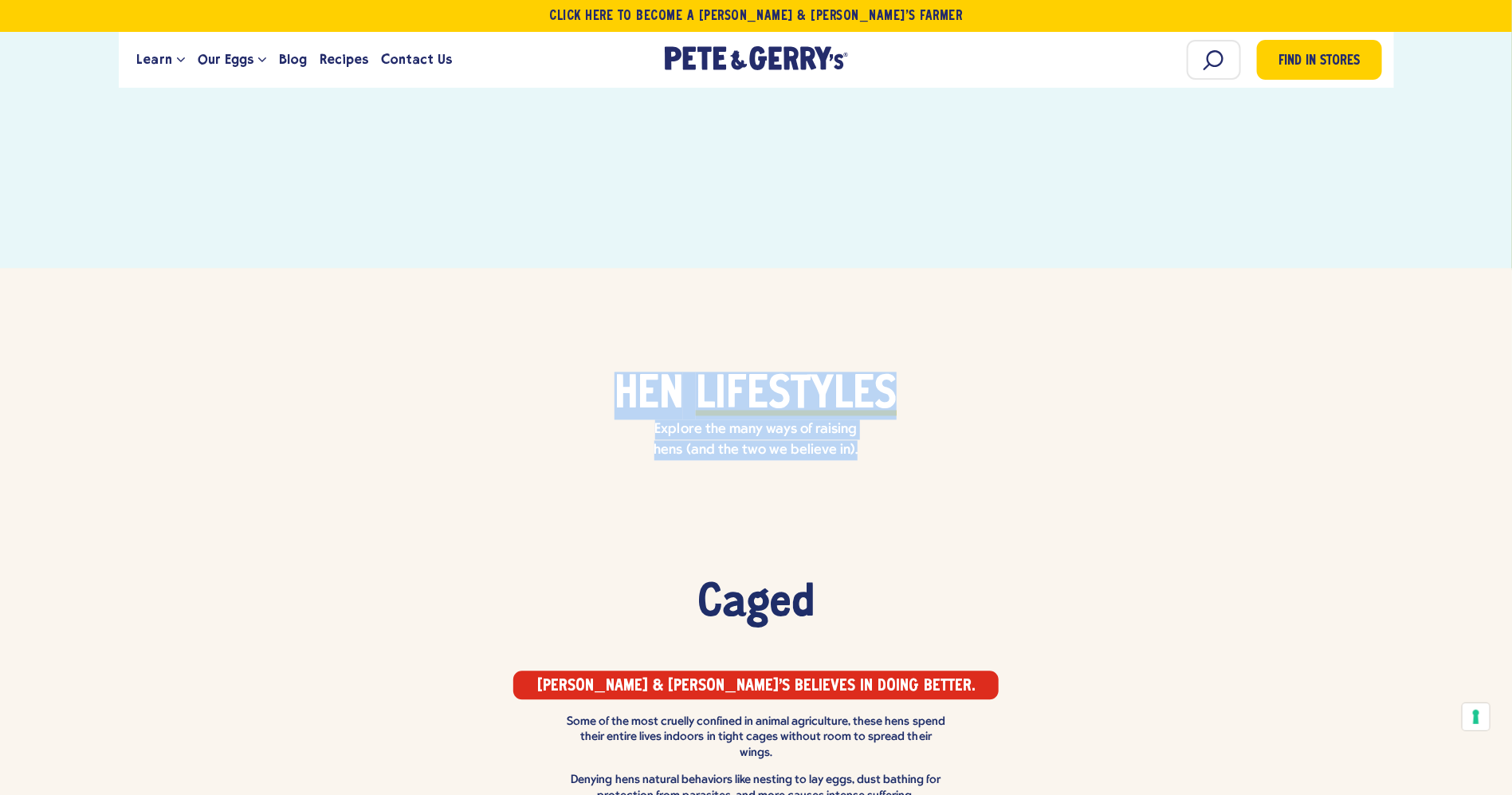 drag, startPoint x: 870, startPoint y: 422, endPoint x: 612, endPoint y: 367, distance: 263.79727 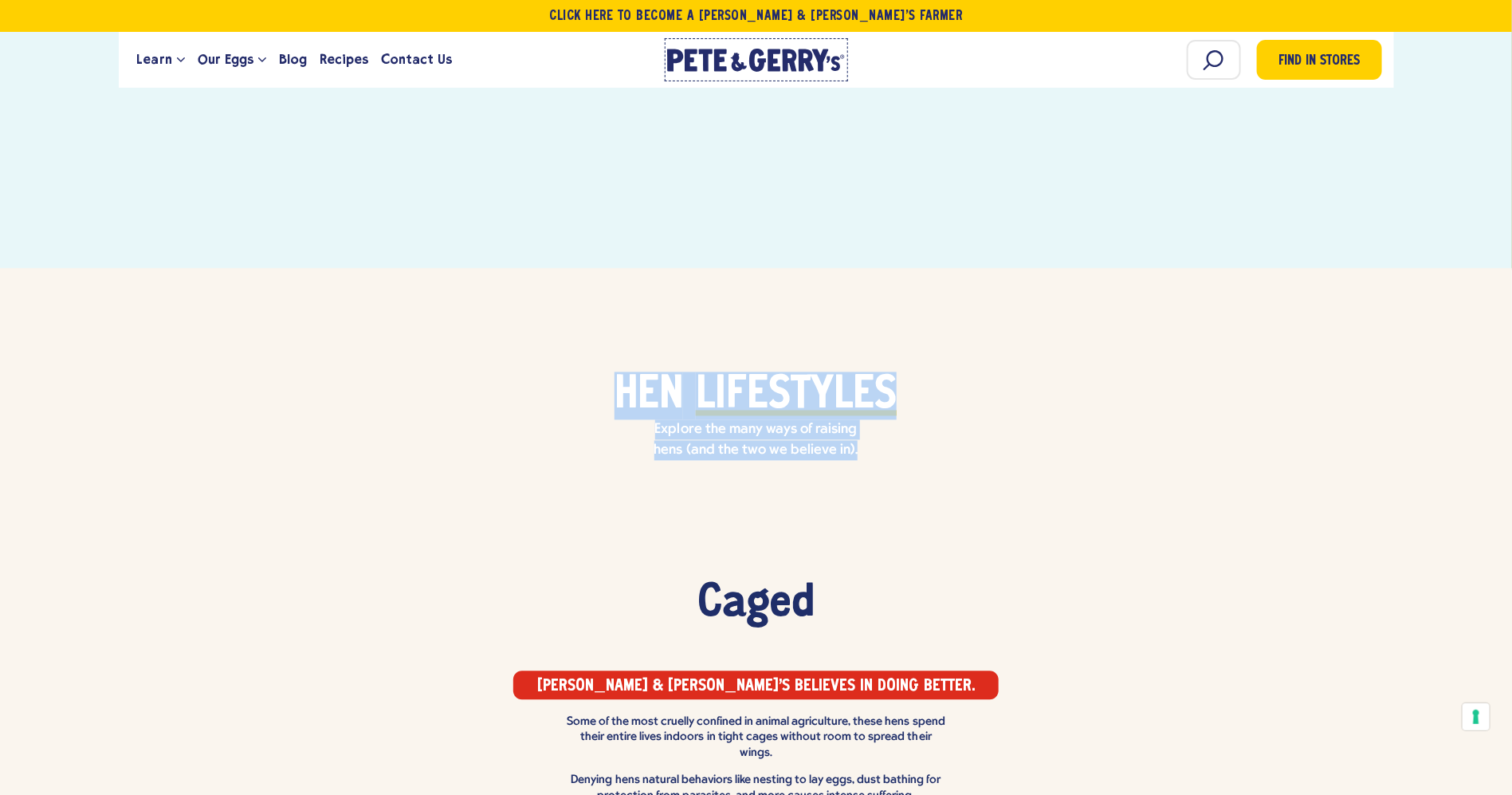 drag, startPoint x: 725, startPoint y: 61, endPoint x: 708, endPoint y: 50, distance: 20.248457 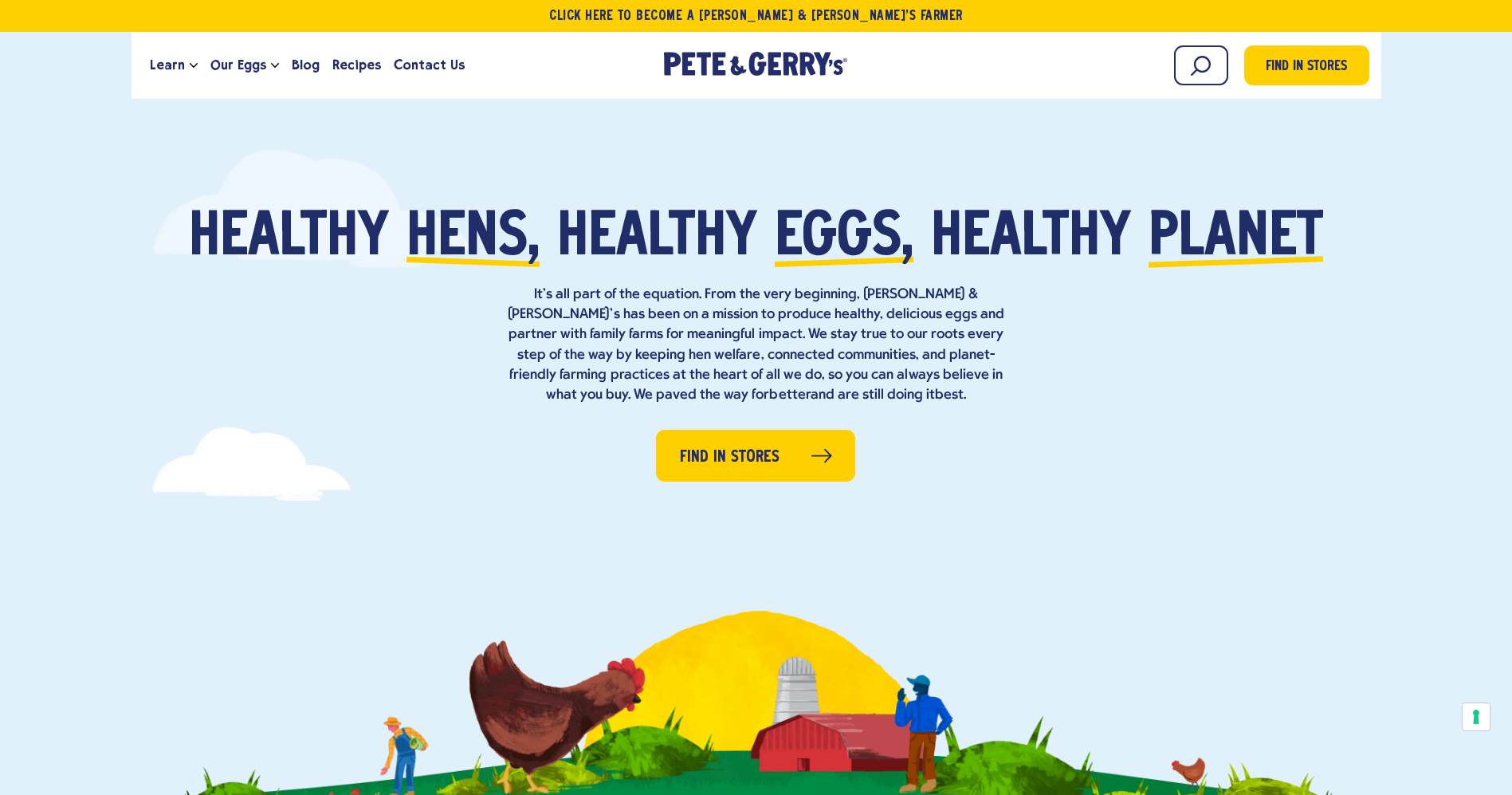 scroll, scrollTop: 0, scrollLeft: 0, axis: both 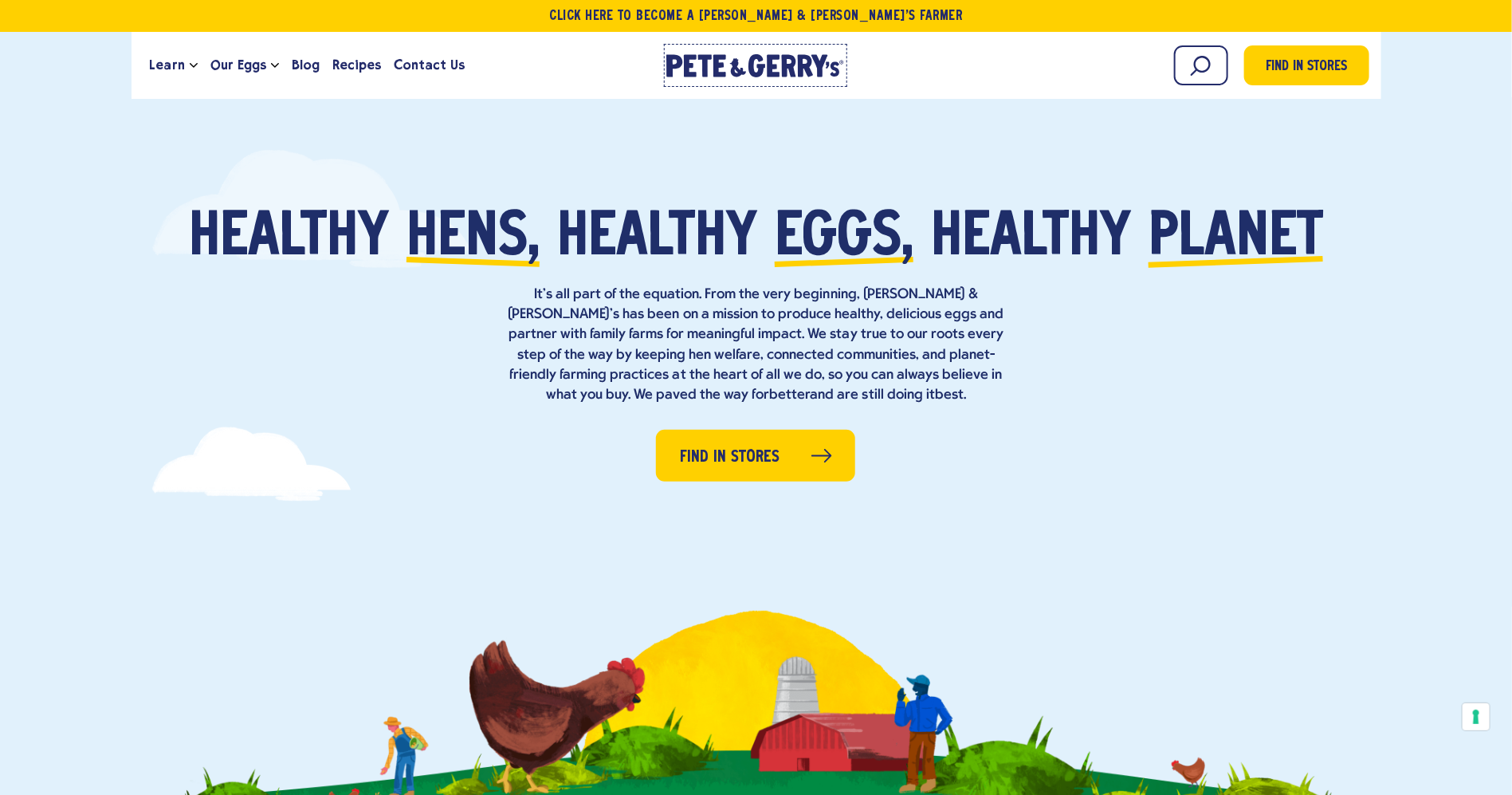 click on "[PERSON_NAME] & [PERSON_NAME]'s Homepage" 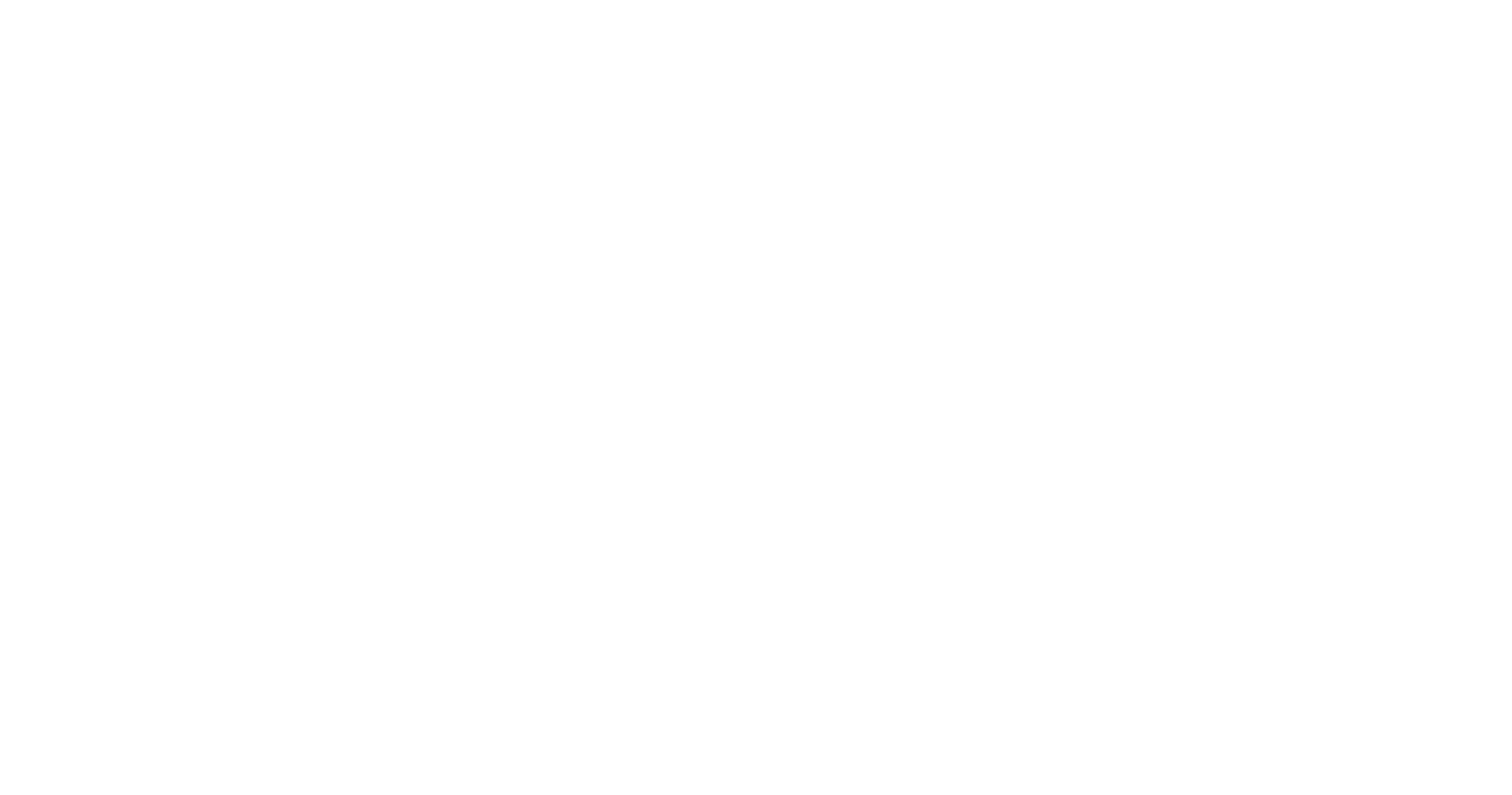 scroll, scrollTop: 0, scrollLeft: 0, axis: both 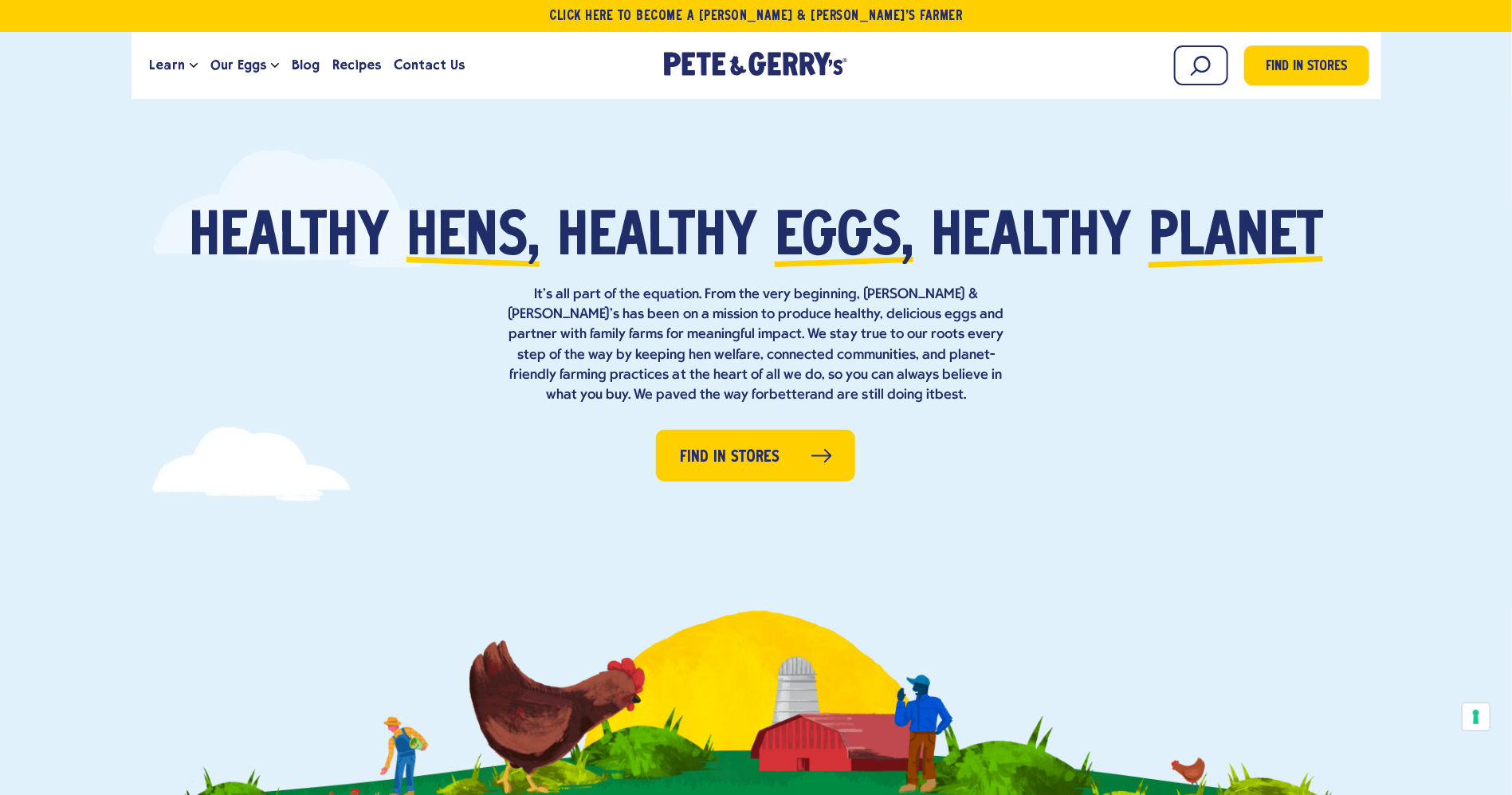 drag, startPoint x: 0, startPoint y: 0, endPoint x: 597, endPoint y: 102, distance: 605.6509 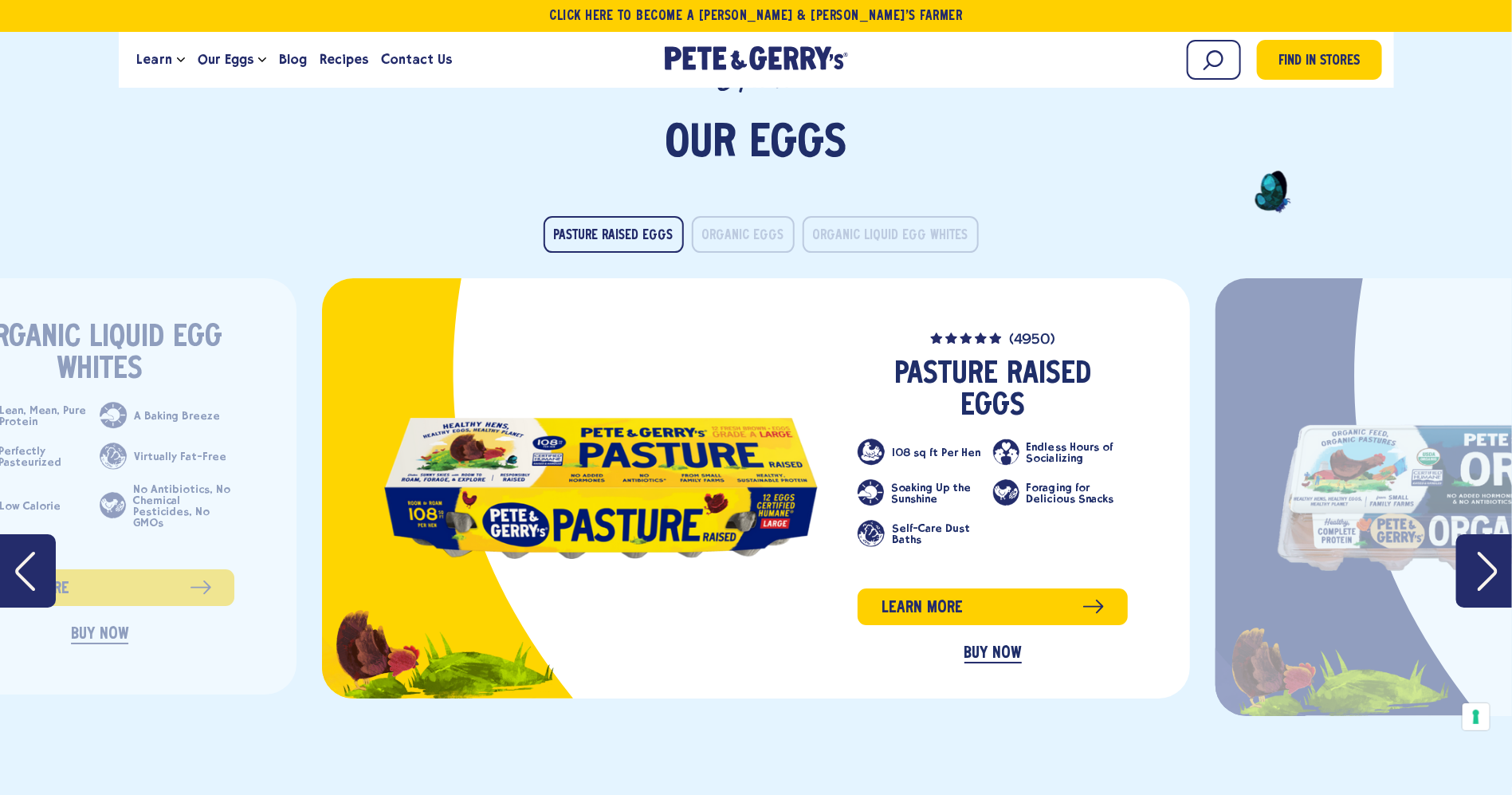 scroll, scrollTop: 2455, scrollLeft: 0, axis: vertical 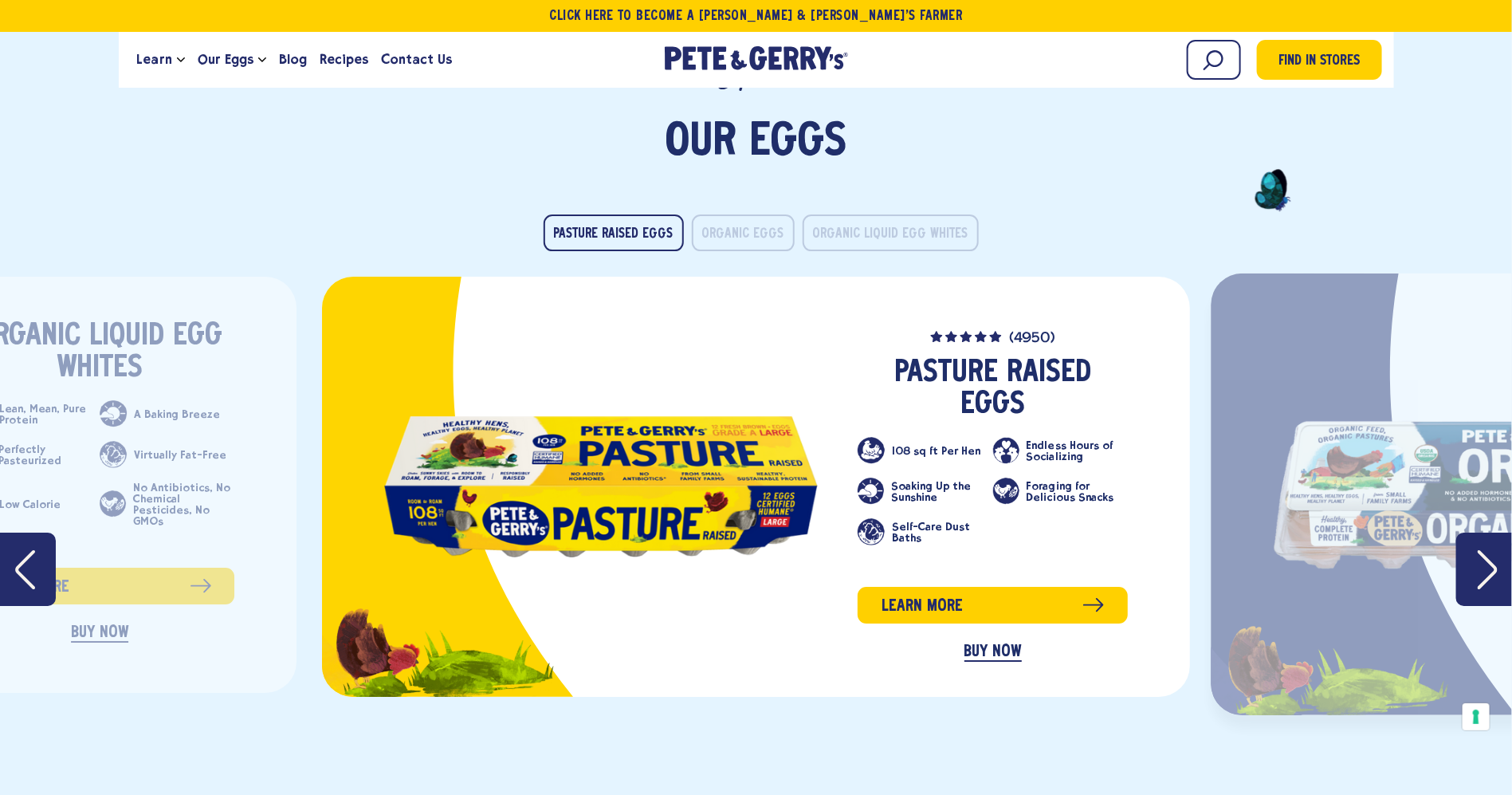 click on "An average rating between 1 and 5 starts made by customers.
(2333)
4.7 (2333)
Organic Eggs
Protein-Packed
Kinder to Our Planet
Golden Yolks Rich in Choline
Eye-Opening Antioxidants
Hearty Doses of “Good” Fats
No Antibiotics, No Chemical Pesticides, No GMOs
Learn more
BUY NOW" at bounding box center (1649, 494) 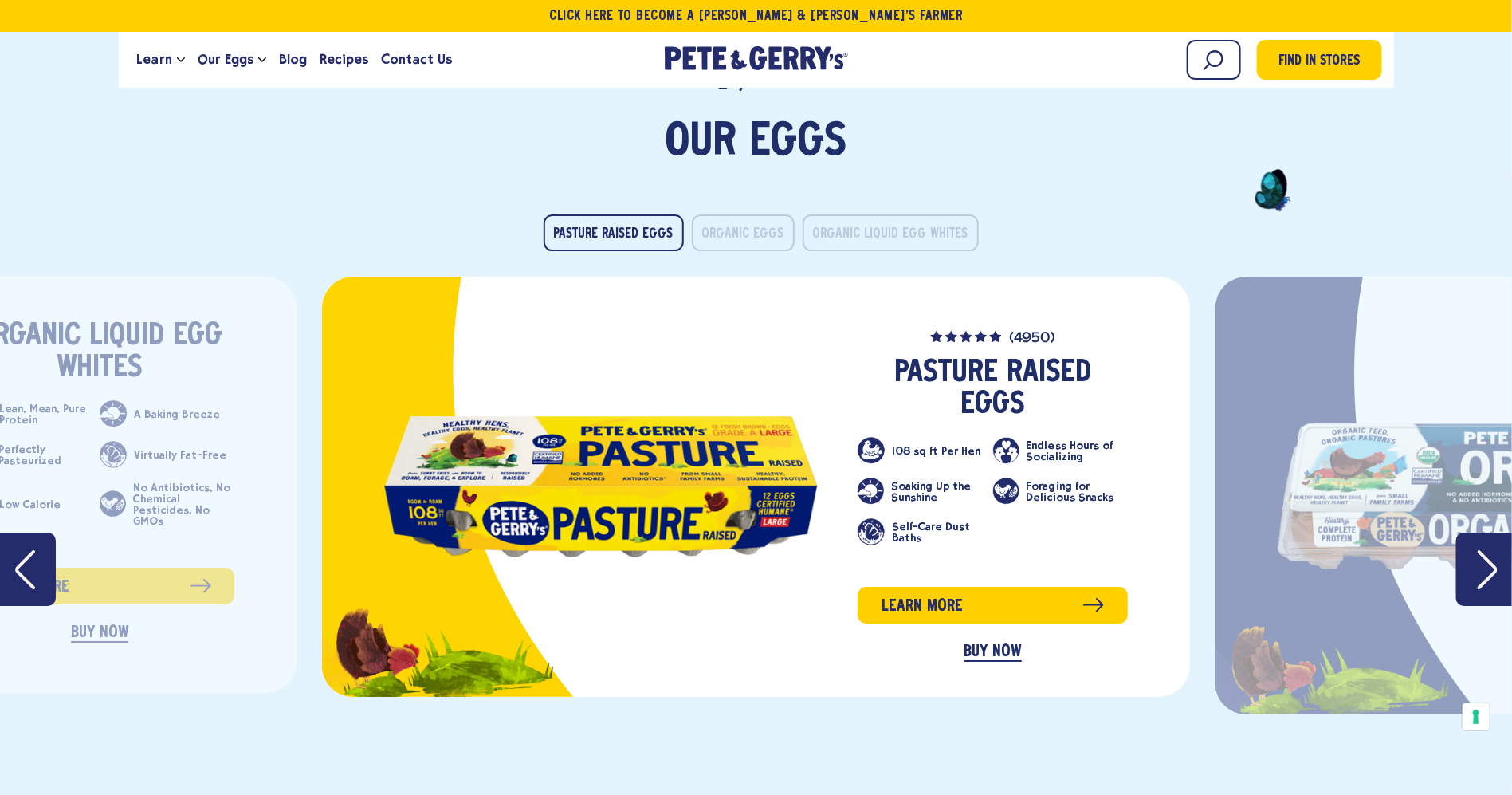 click 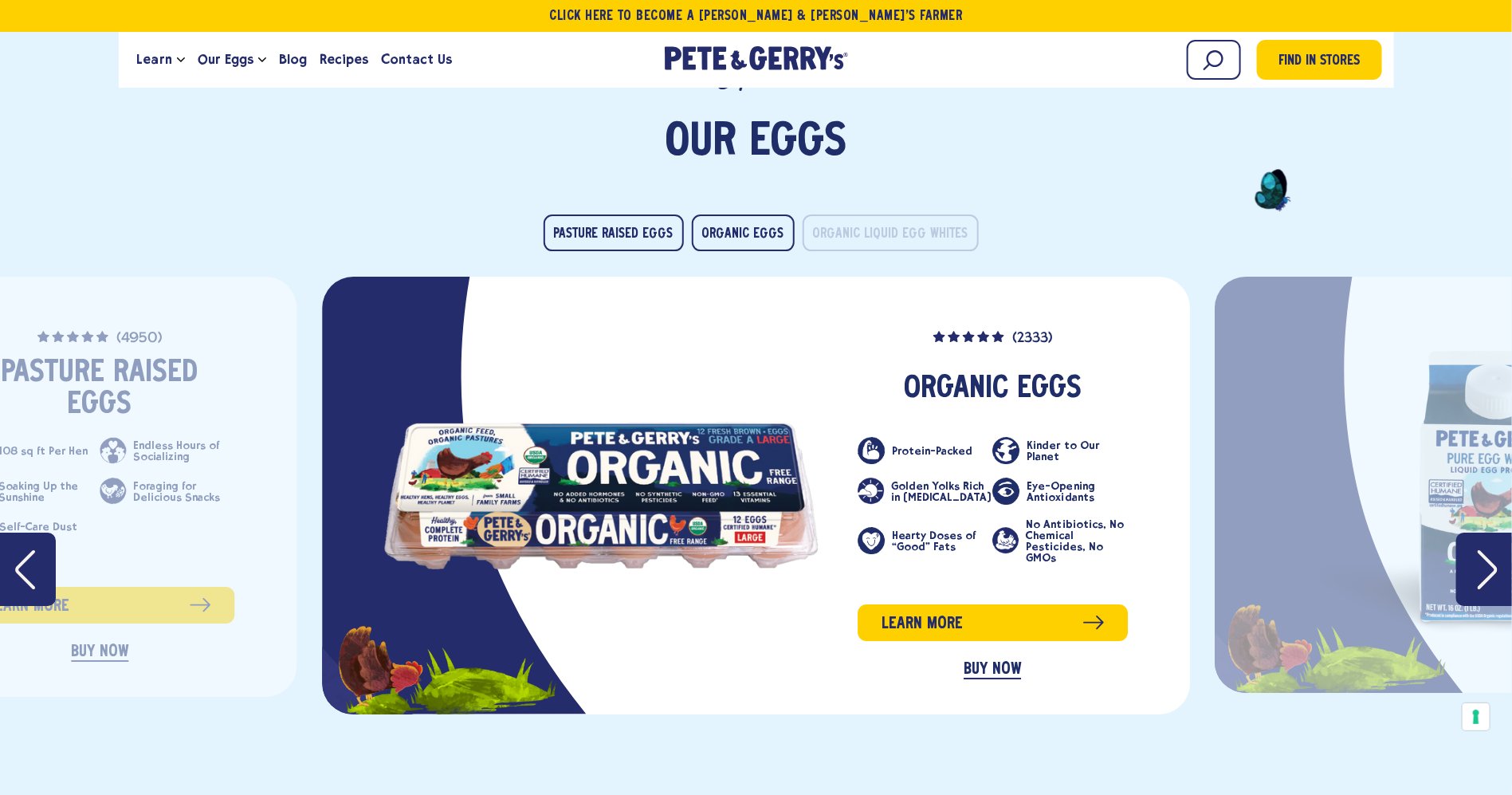 click 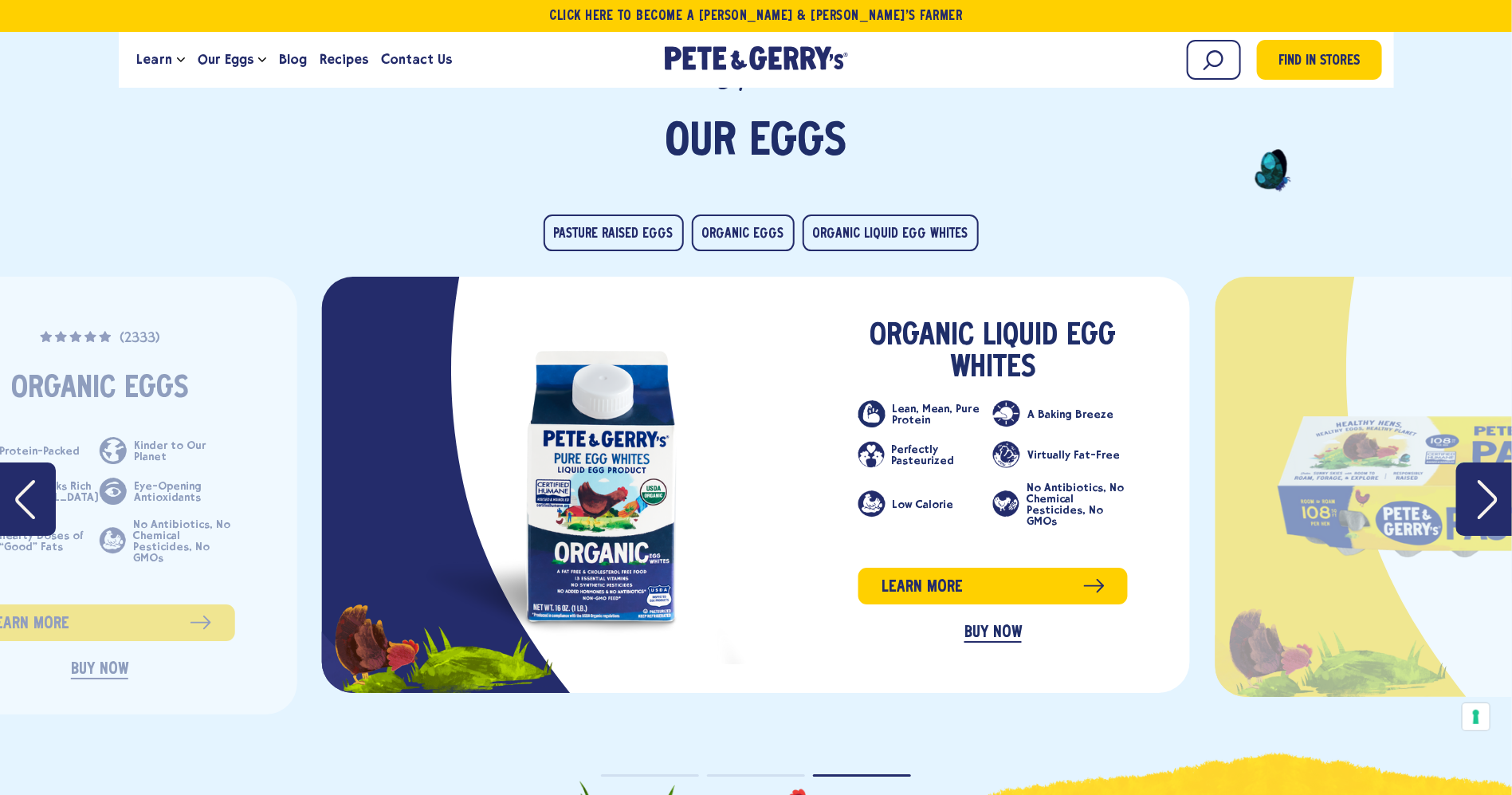 click 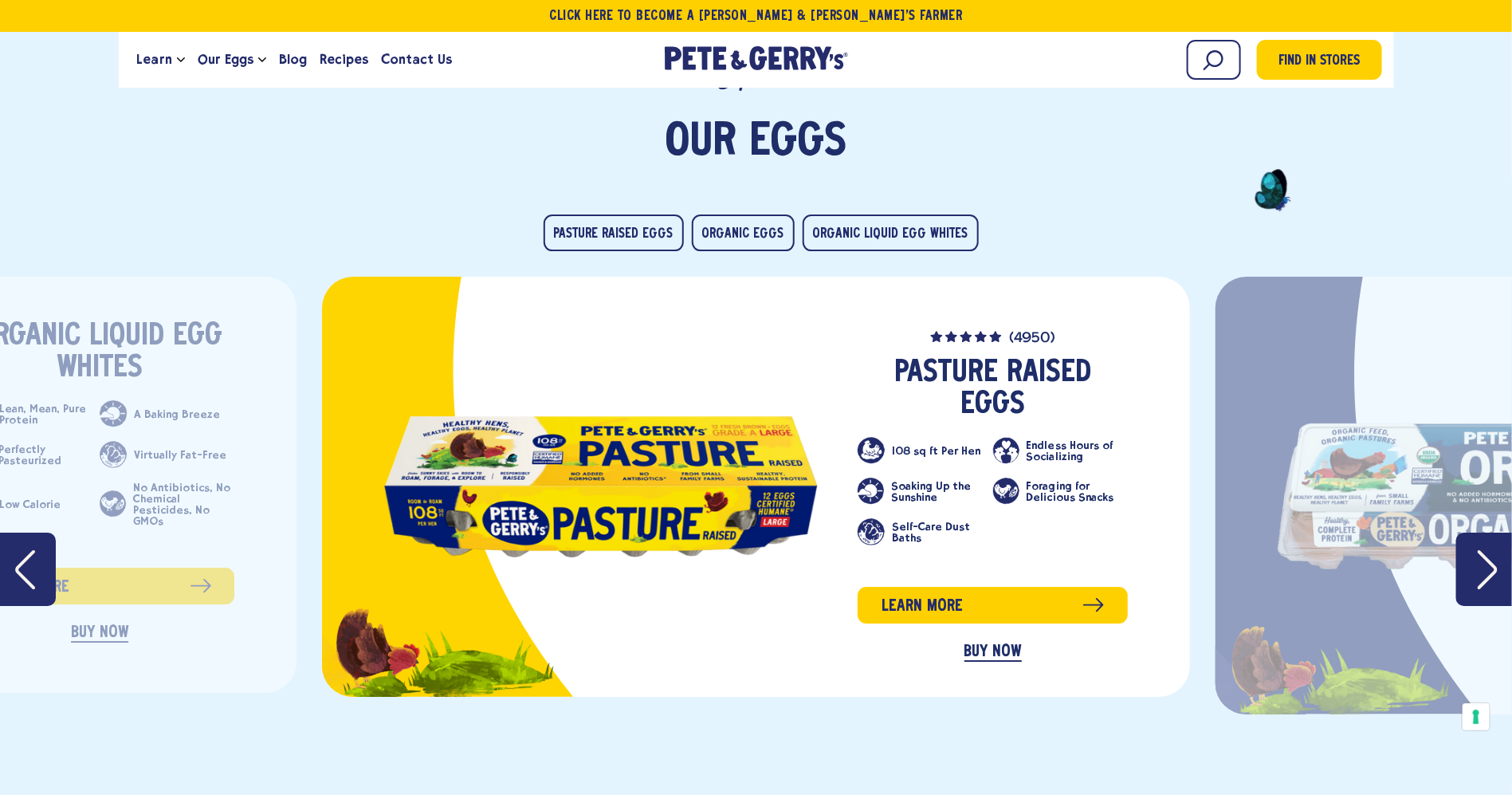 click 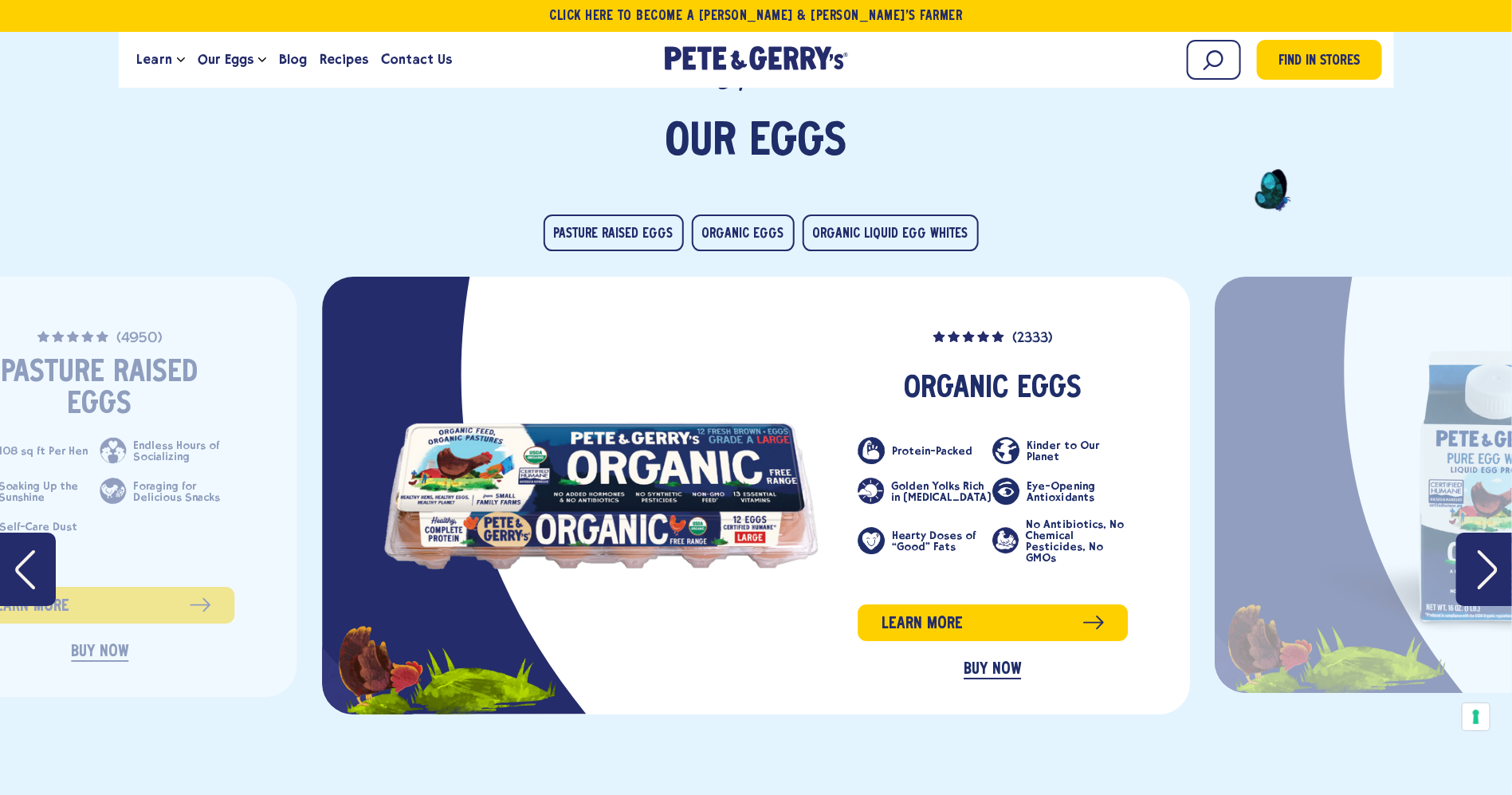 click 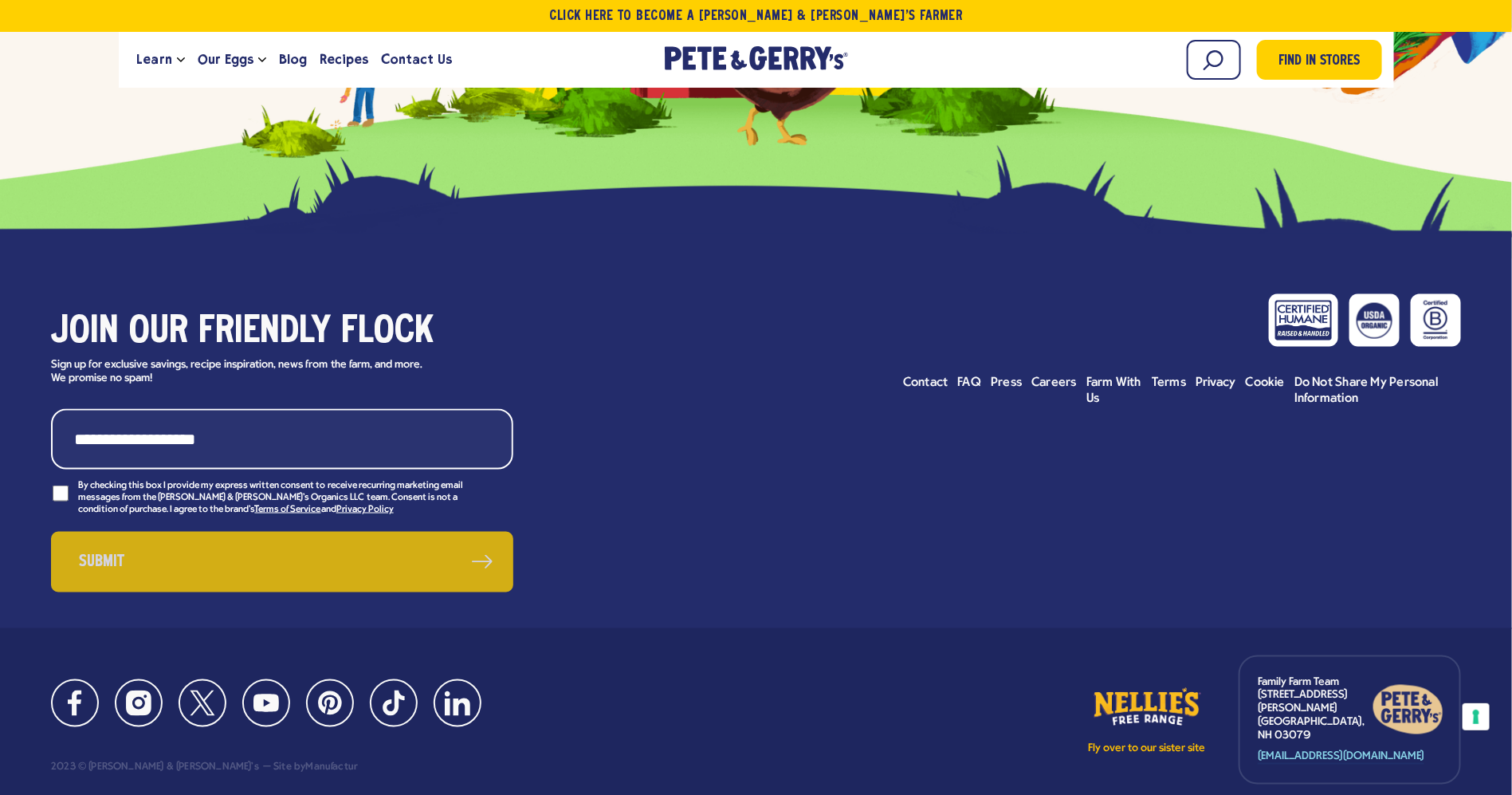 scroll, scrollTop: 7161, scrollLeft: 0, axis: vertical 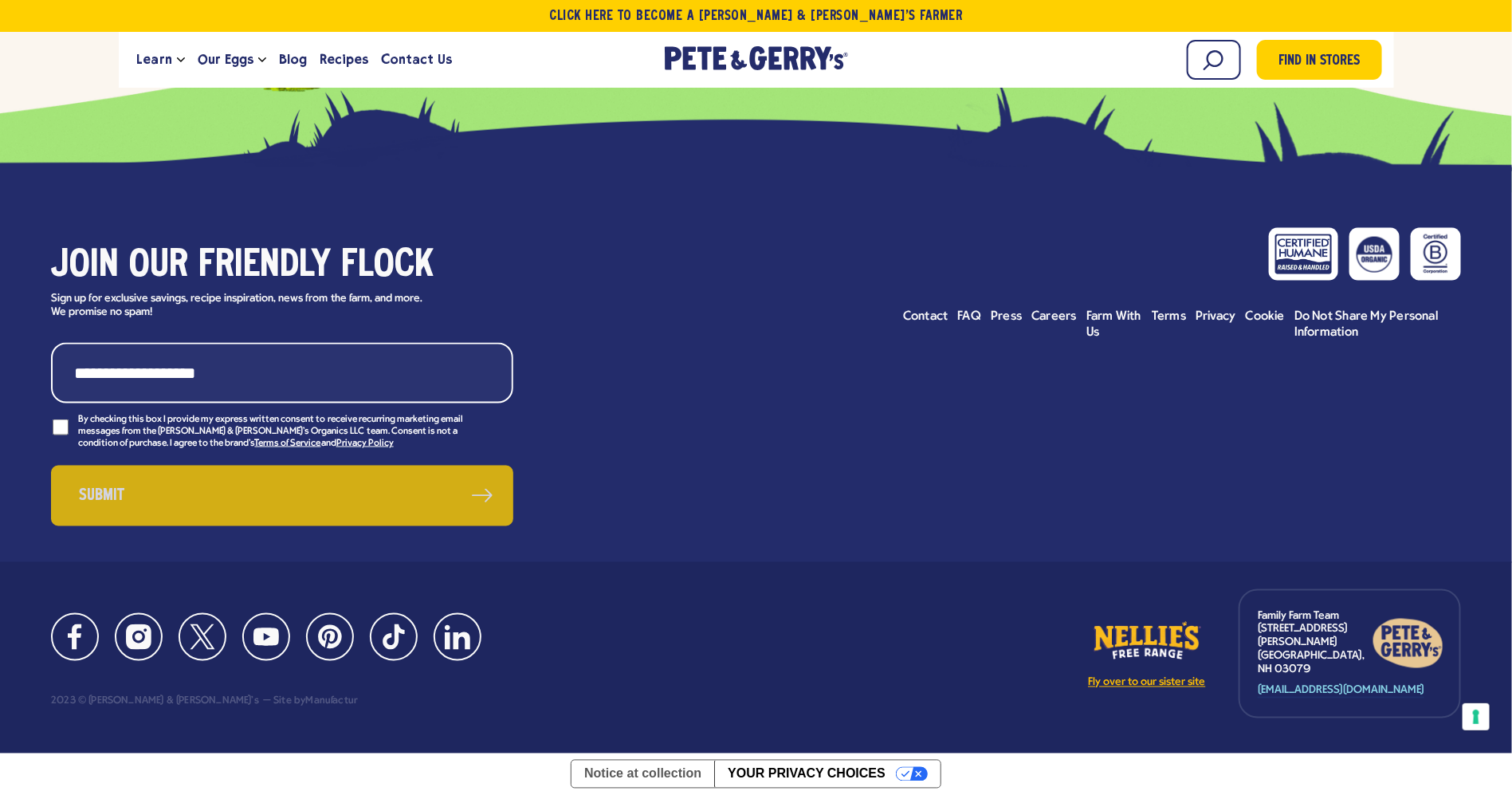 click on "Fly over to our sister site" at bounding box center (1147, 654) 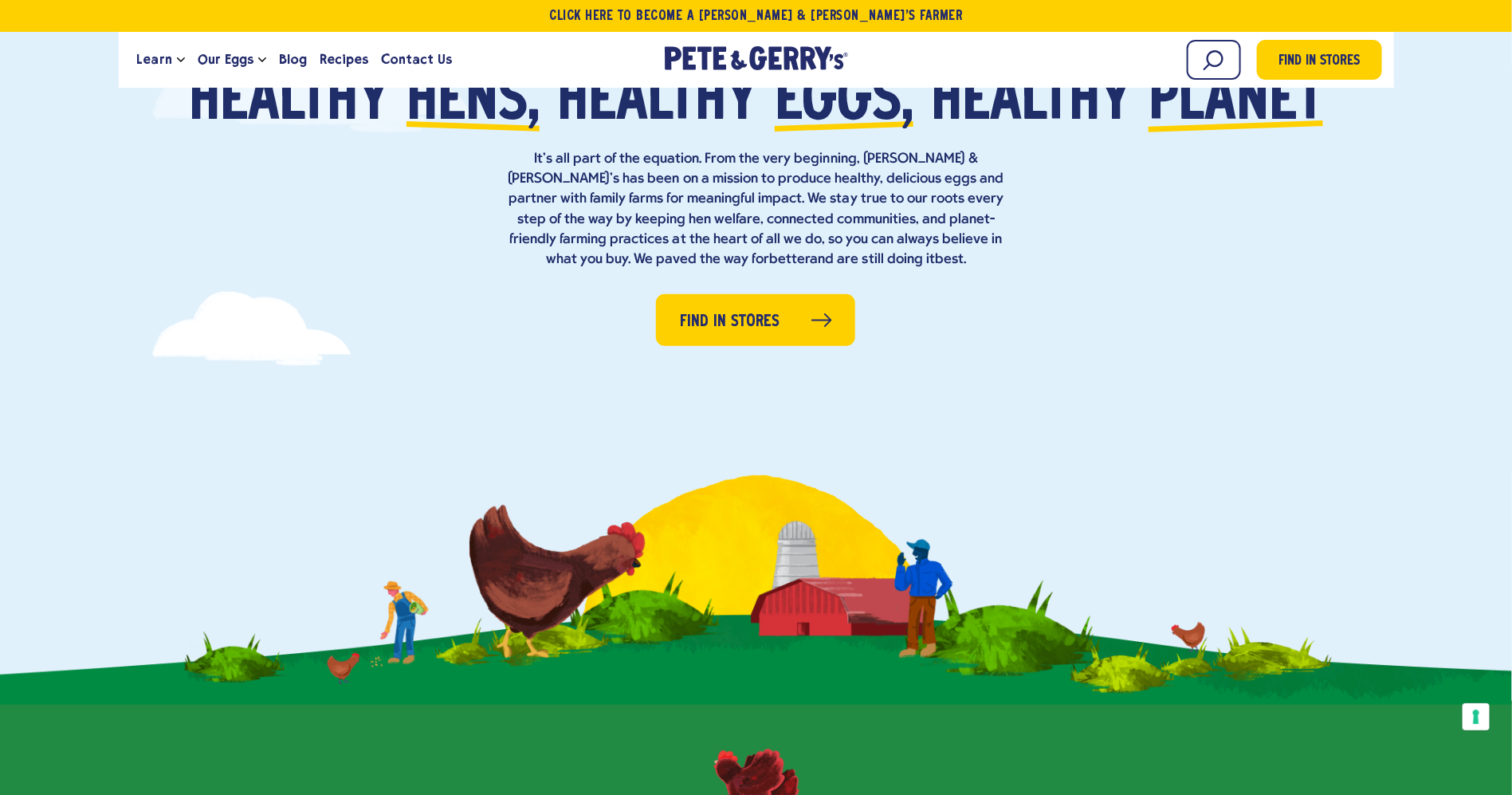 scroll, scrollTop: 0, scrollLeft: 0, axis: both 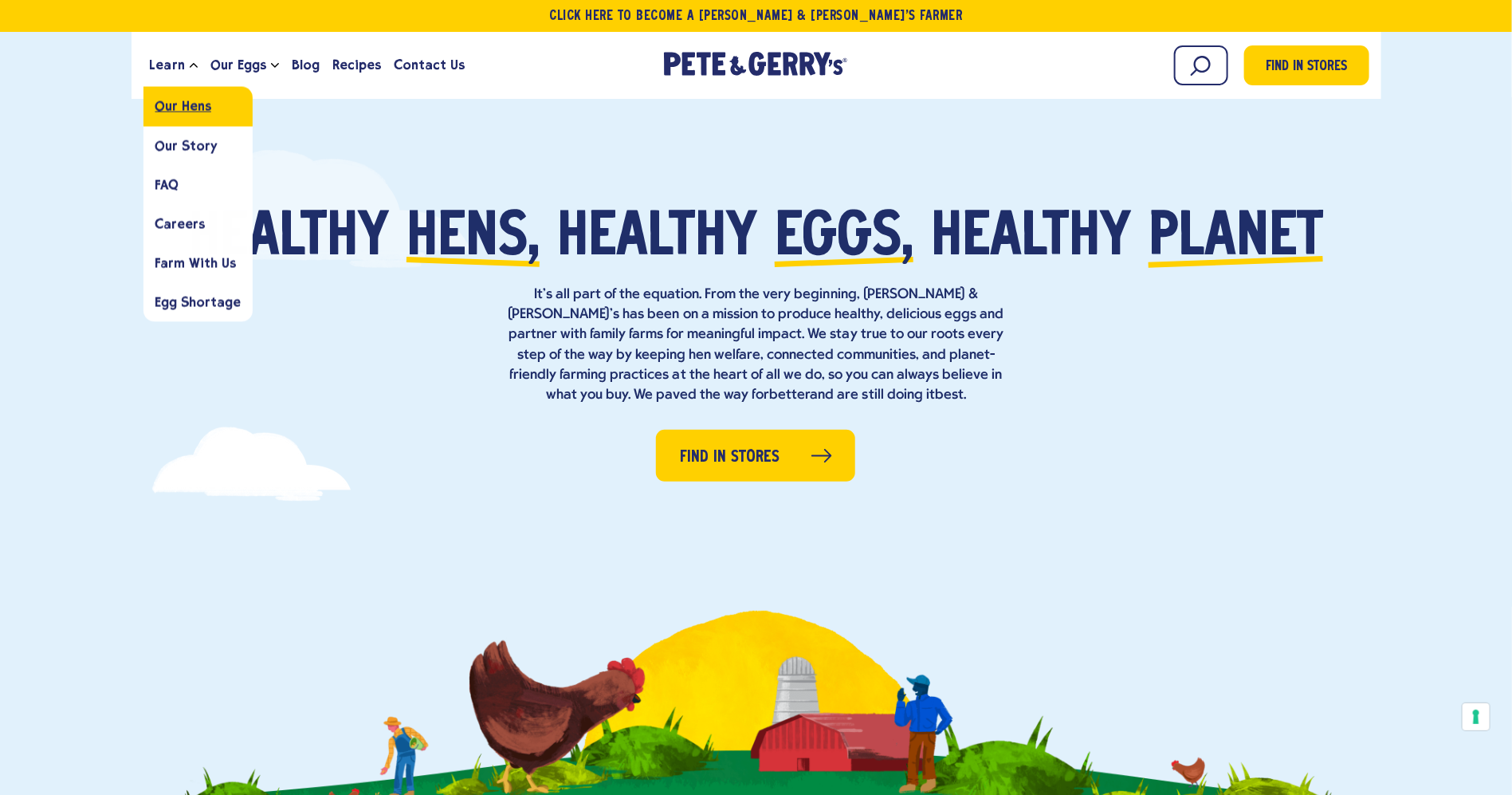 click on "Our Hens" at bounding box center (198, 106) 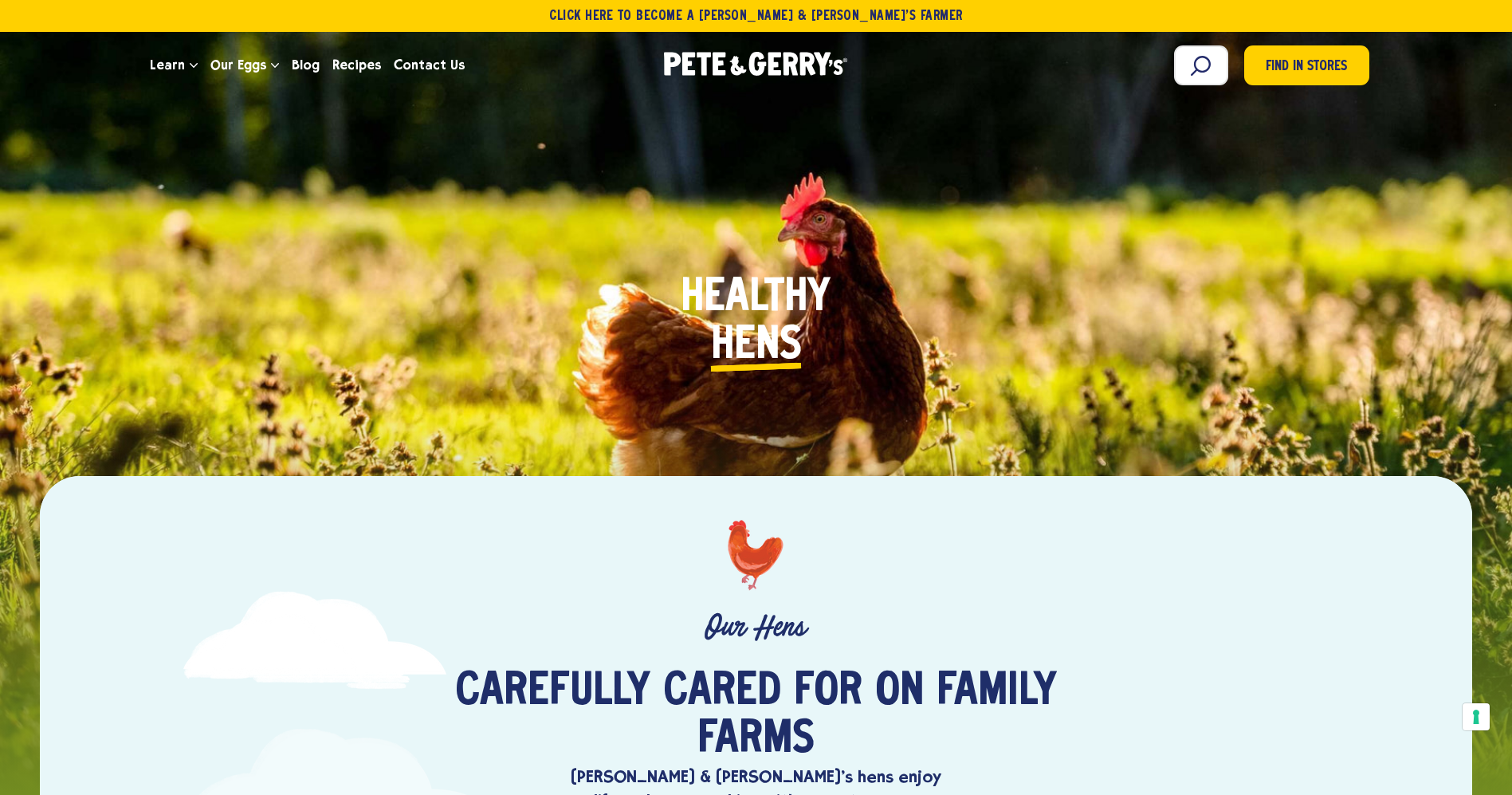 scroll, scrollTop: 0, scrollLeft: 0, axis: both 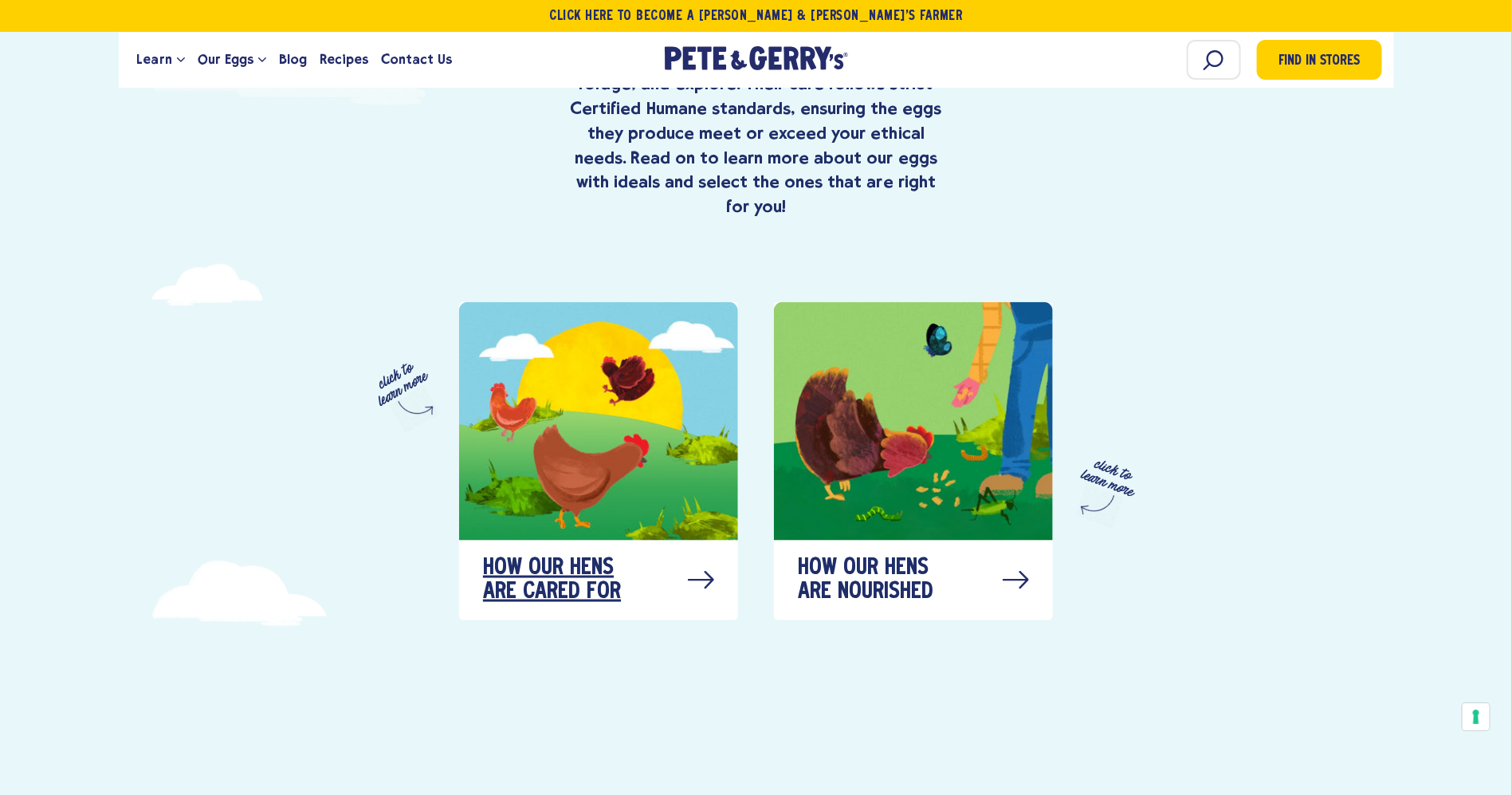 click on "How our hens are cared for" at bounding box center [563, 581] 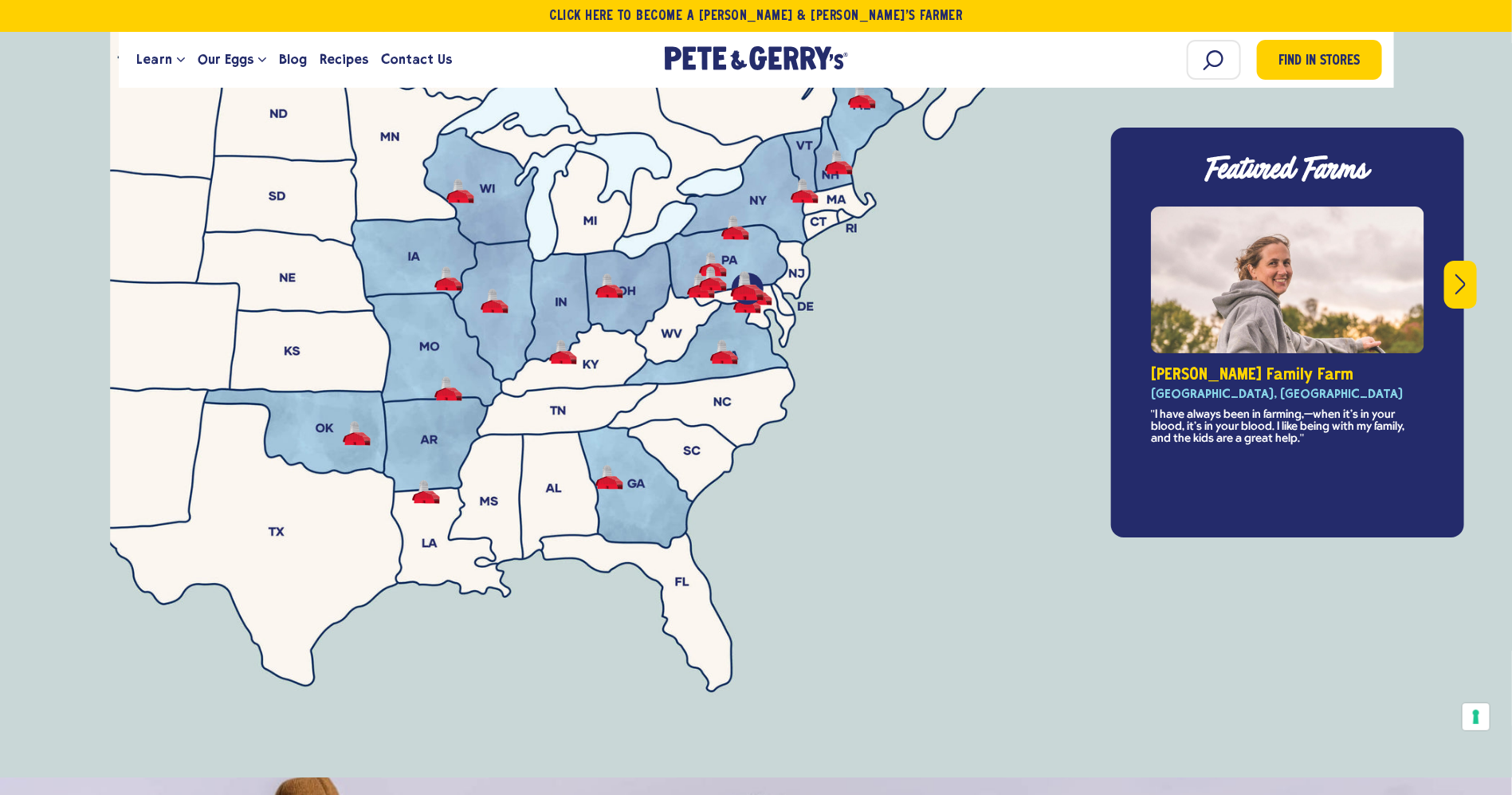 scroll, scrollTop: 5748, scrollLeft: 0, axis: vertical 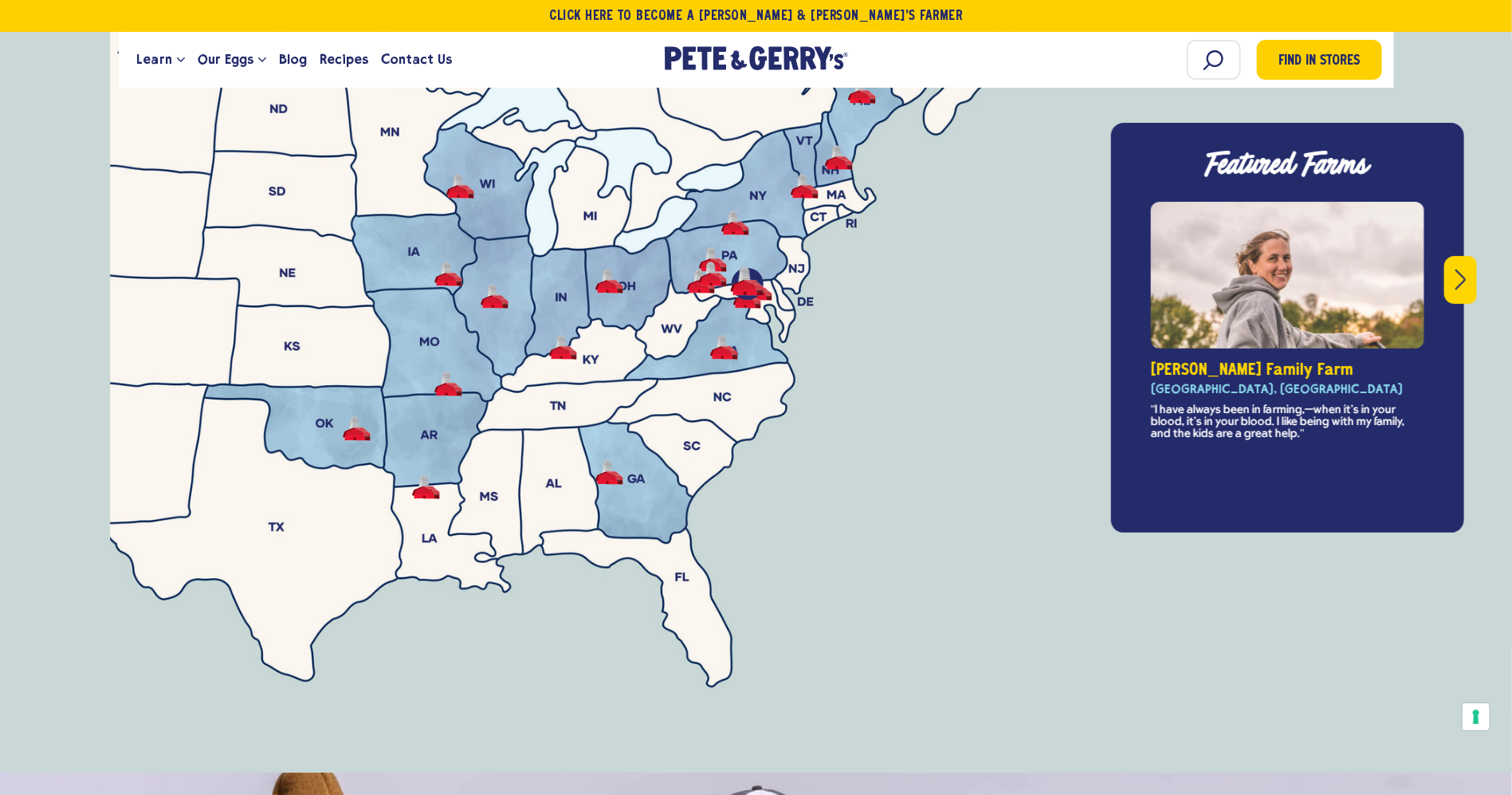 click at bounding box center [756, 461] 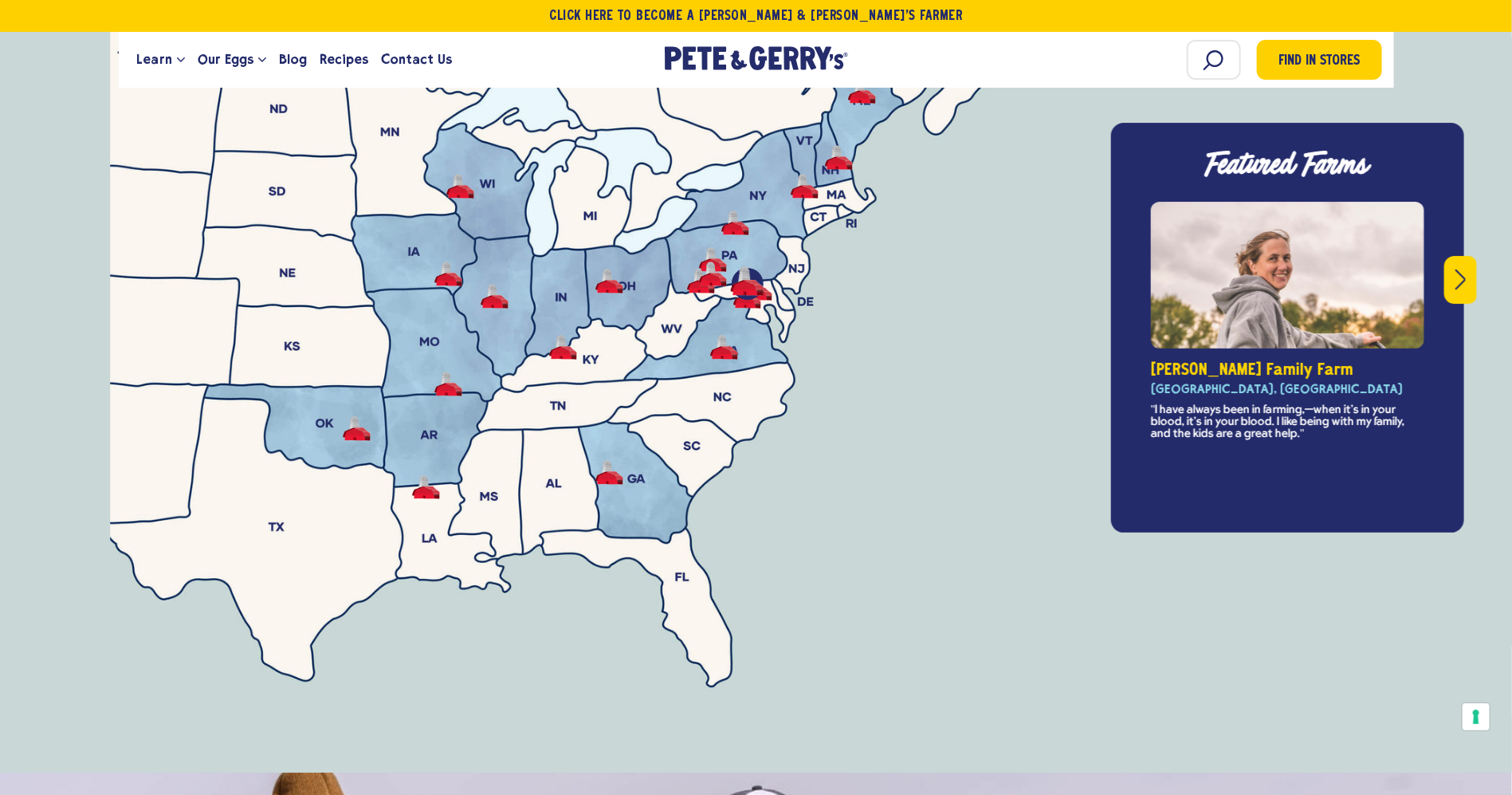 click at bounding box center [756, 461] 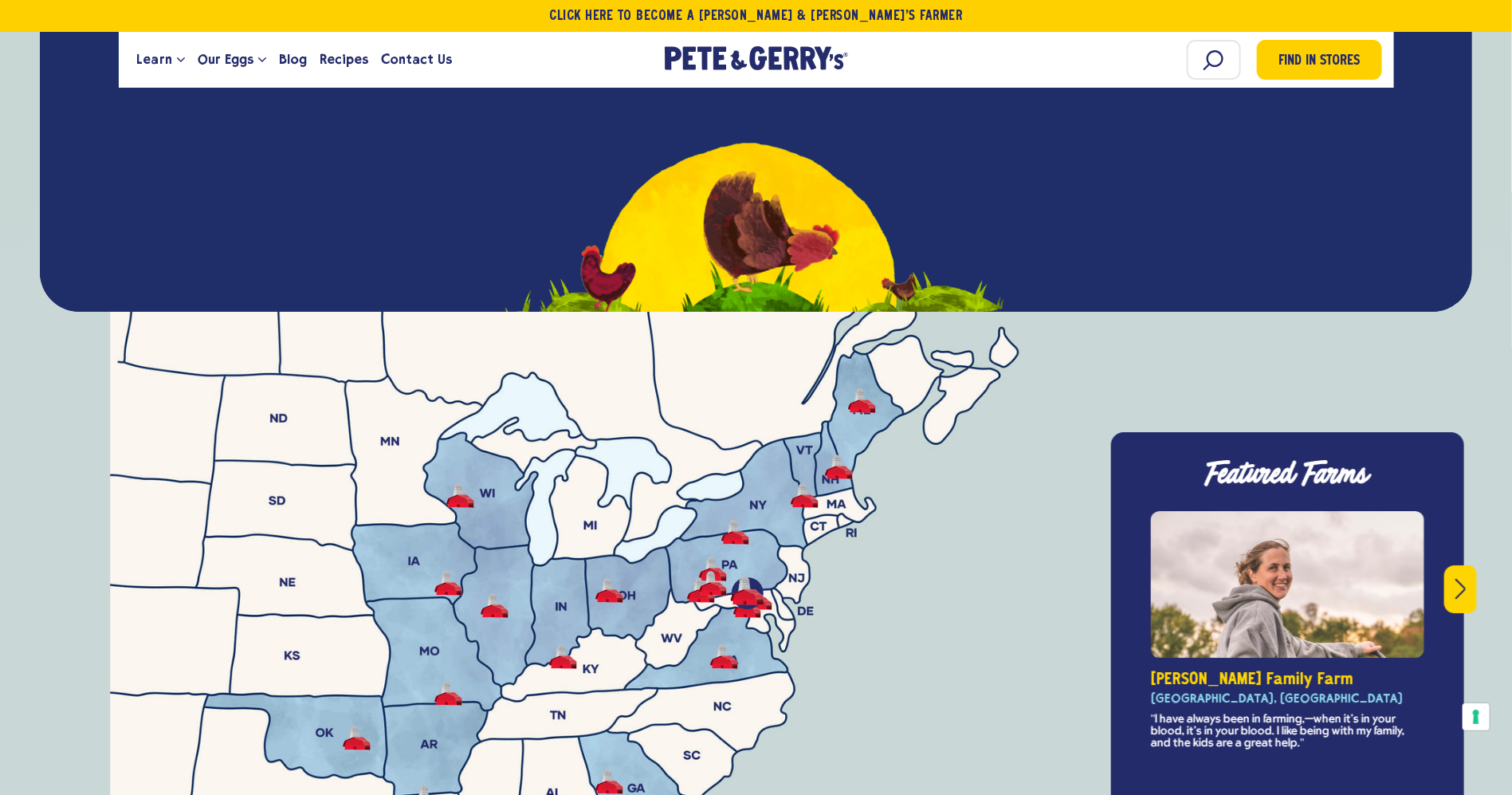 scroll, scrollTop: 5429, scrollLeft: 0, axis: vertical 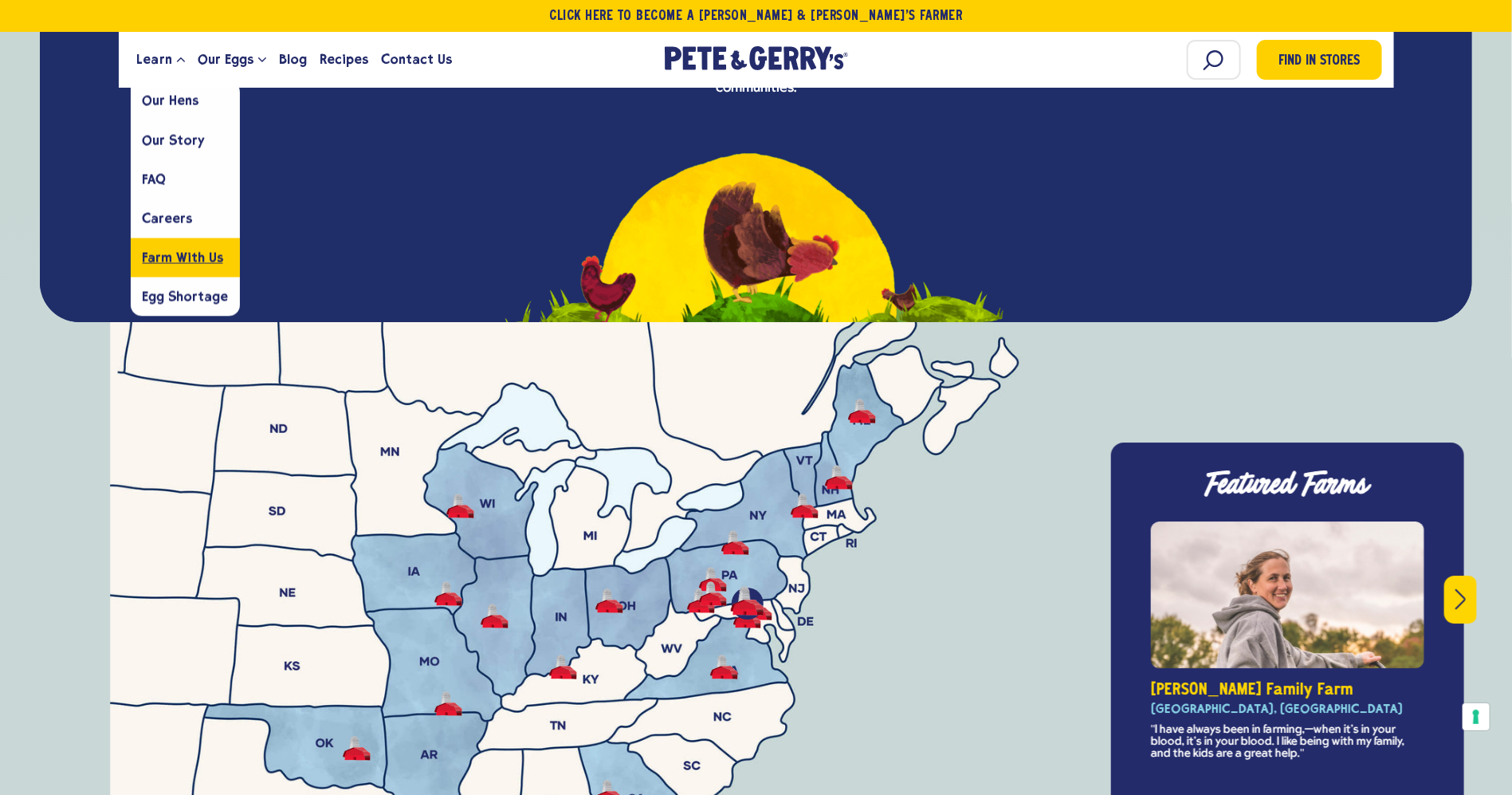 click on "Farm With Us" at bounding box center (183, 257) 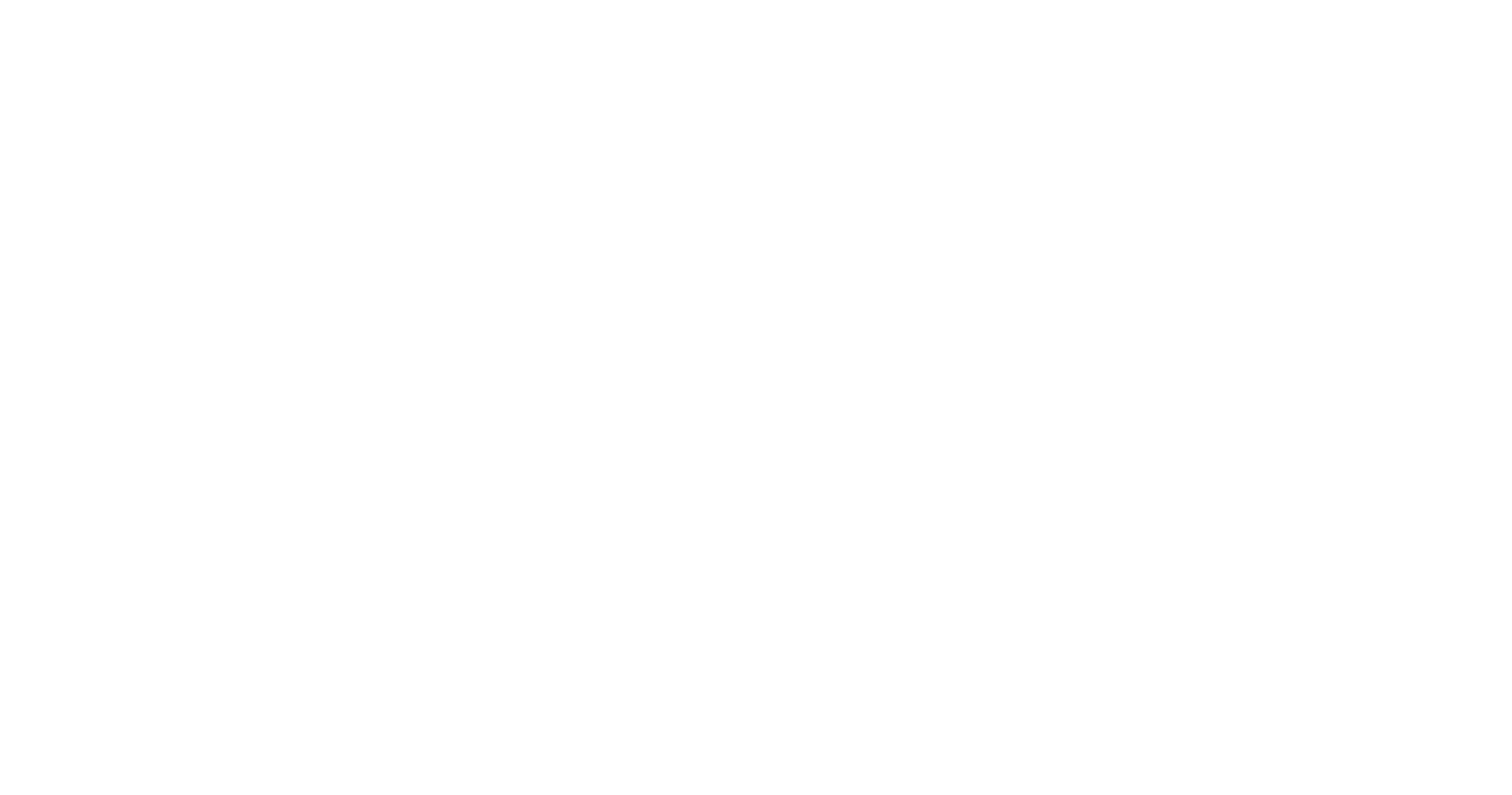 scroll, scrollTop: 0, scrollLeft: 0, axis: both 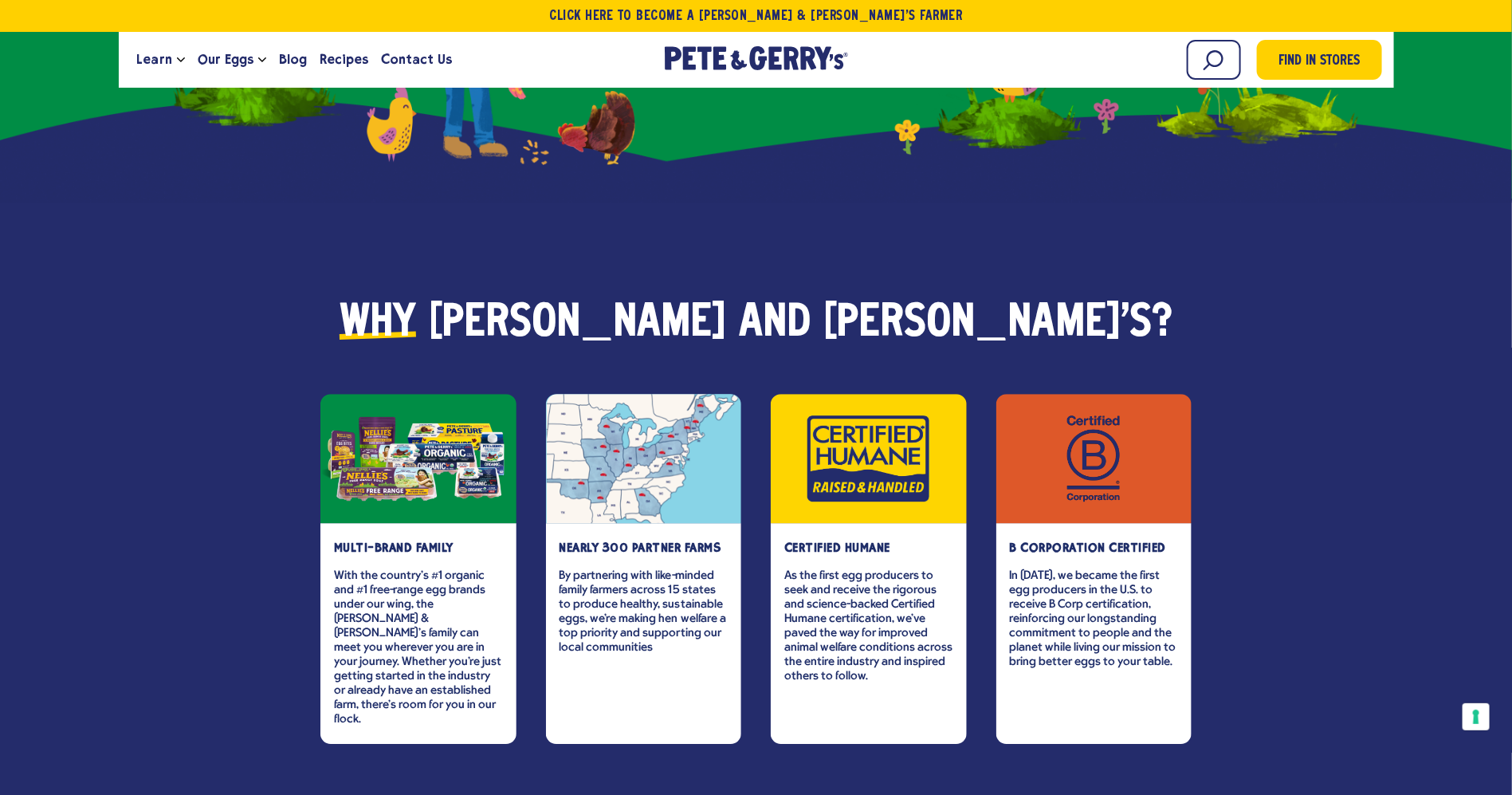click at bounding box center (418, 459) 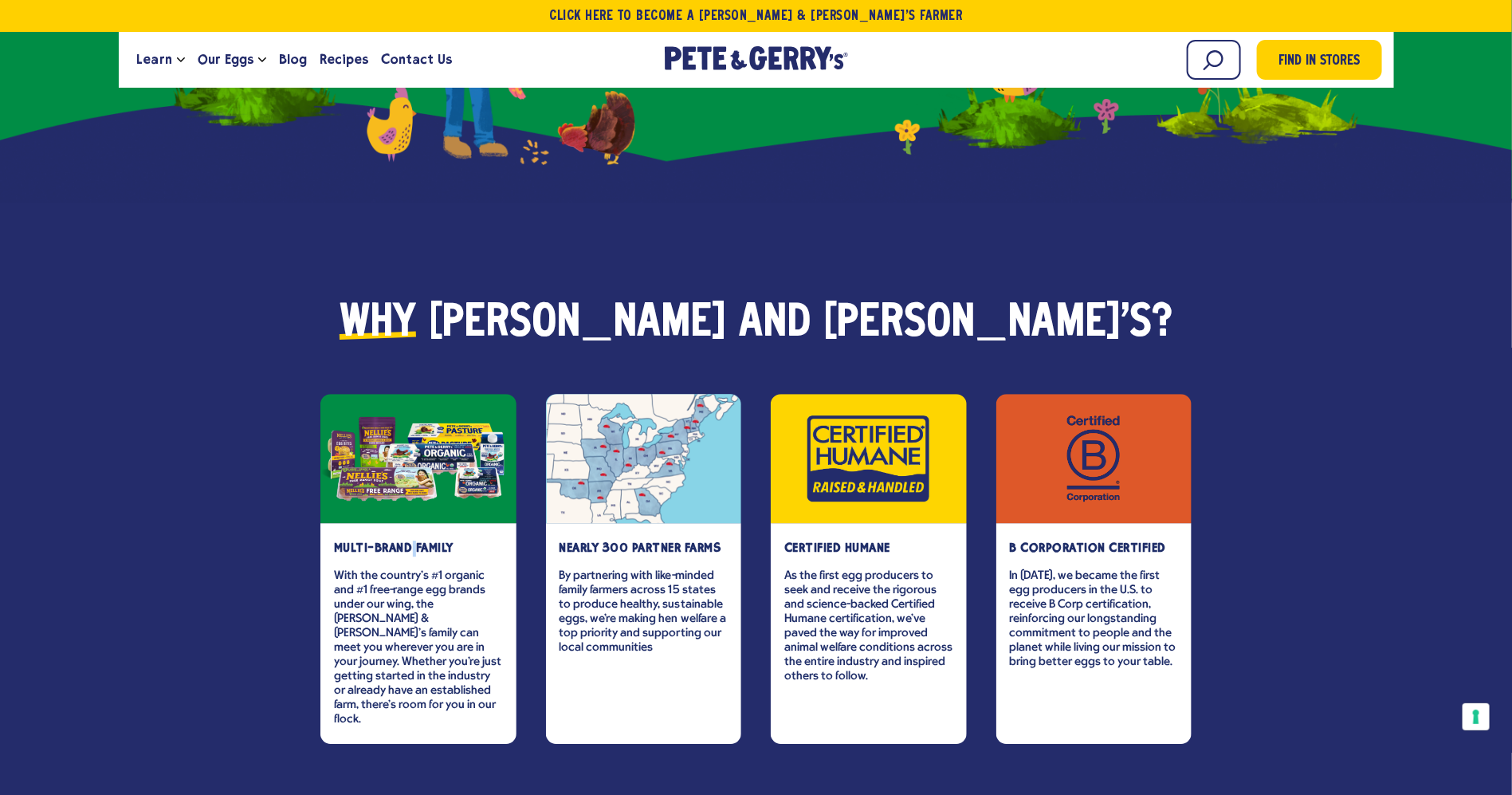 click on "Multi-brand family" at bounding box center [394, 548] 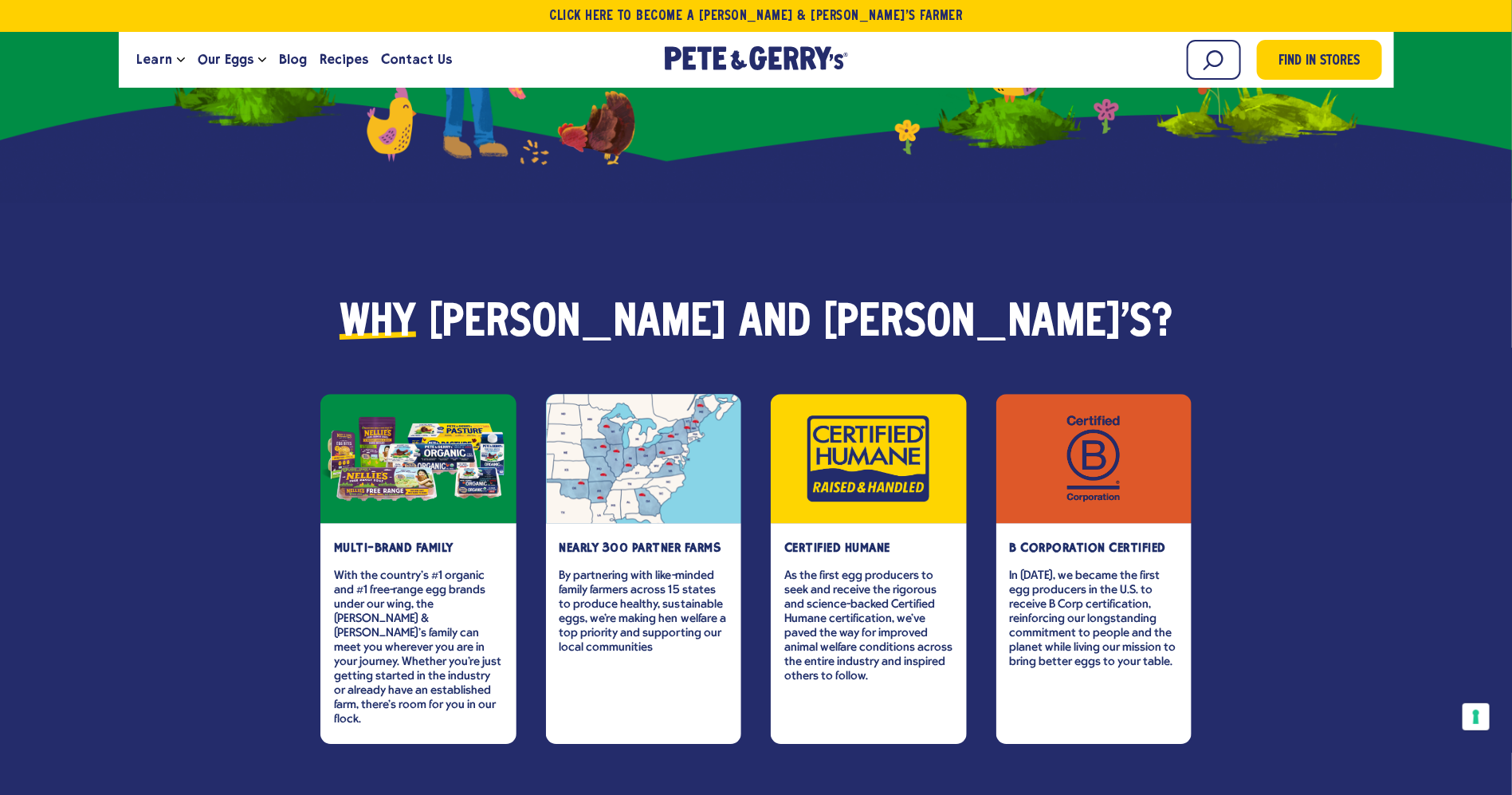 click at bounding box center (644, 459) 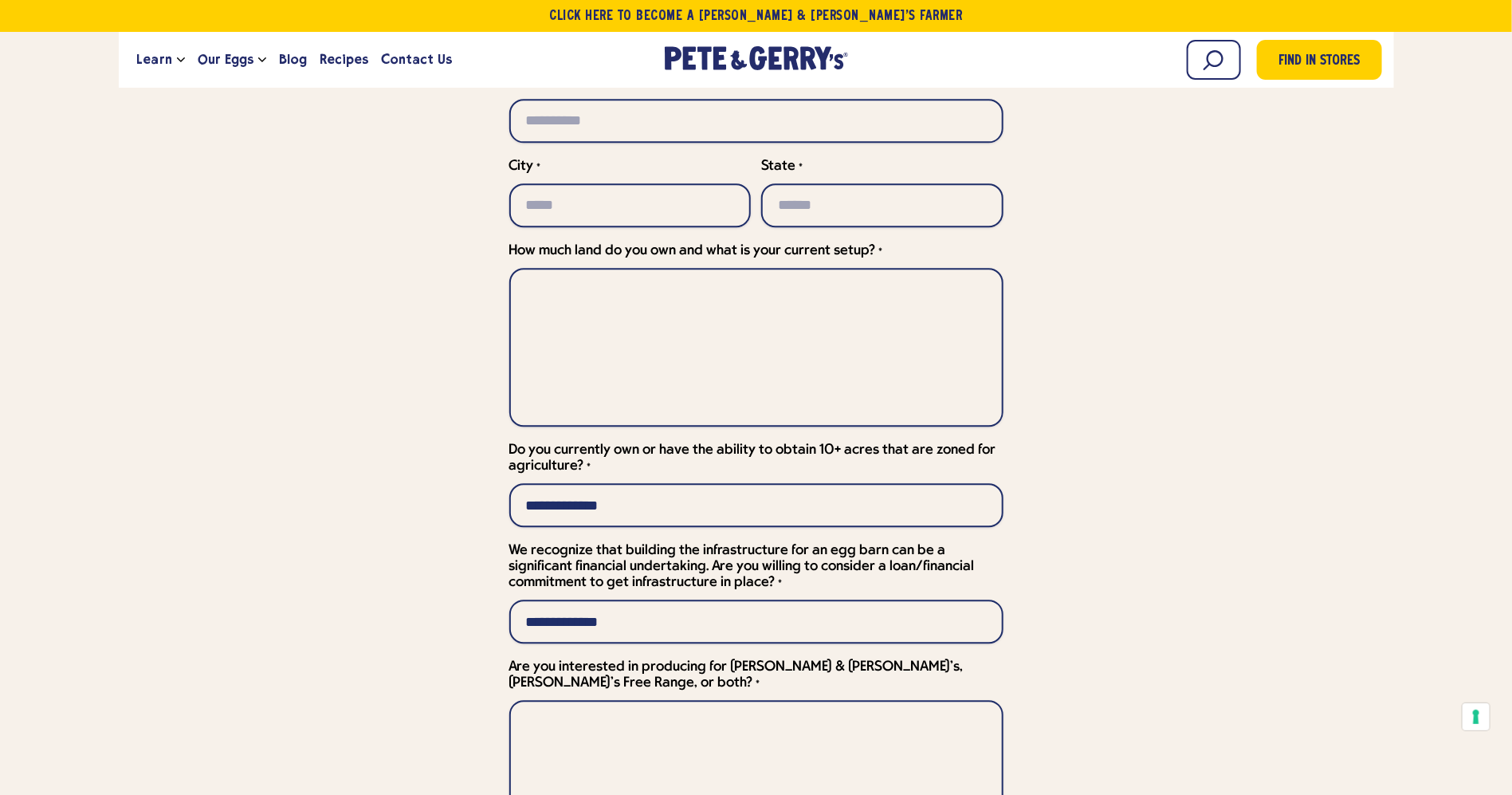 scroll, scrollTop: 4950, scrollLeft: 0, axis: vertical 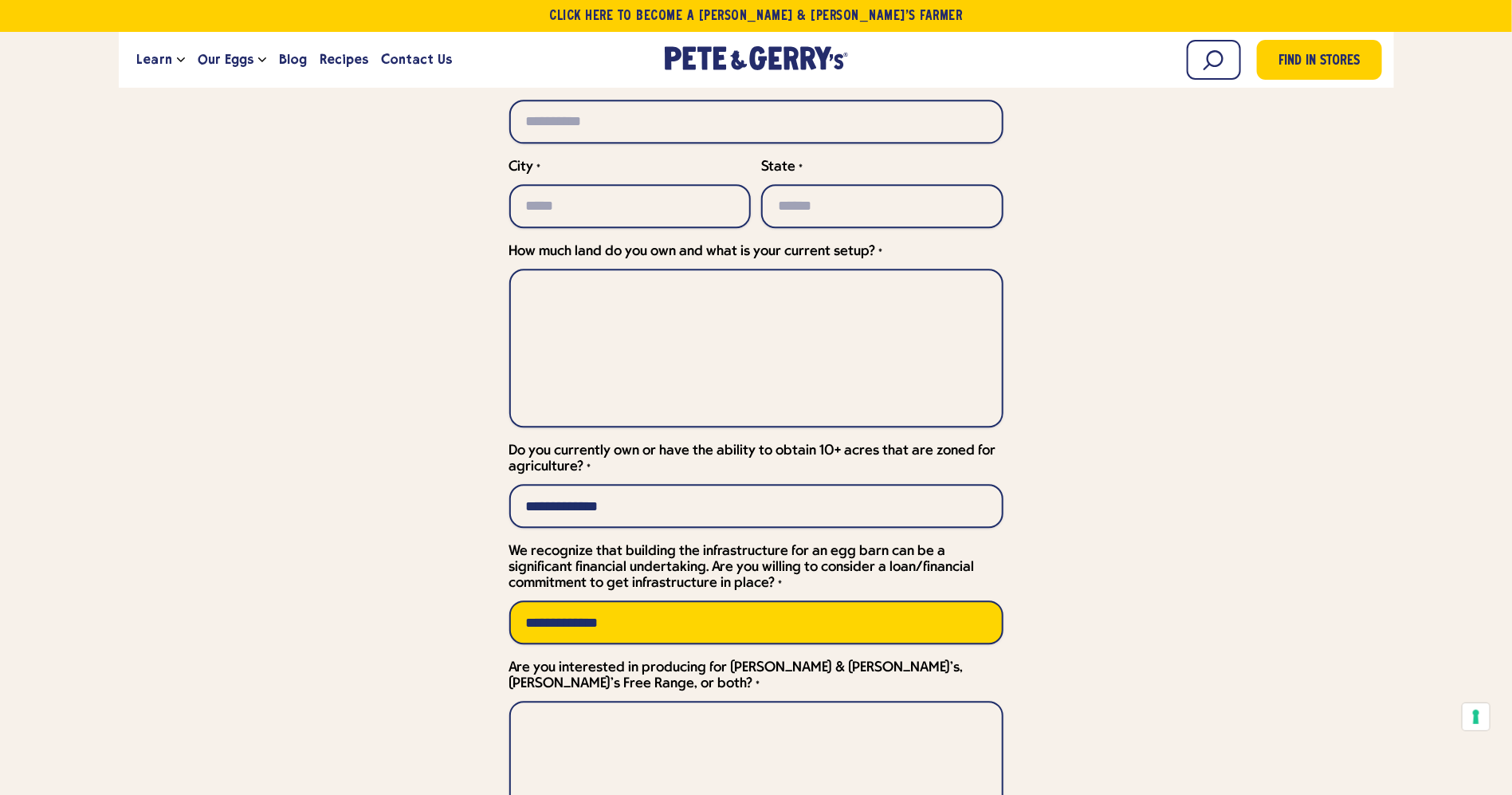 click on "**********" at bounding box center [756, 622] 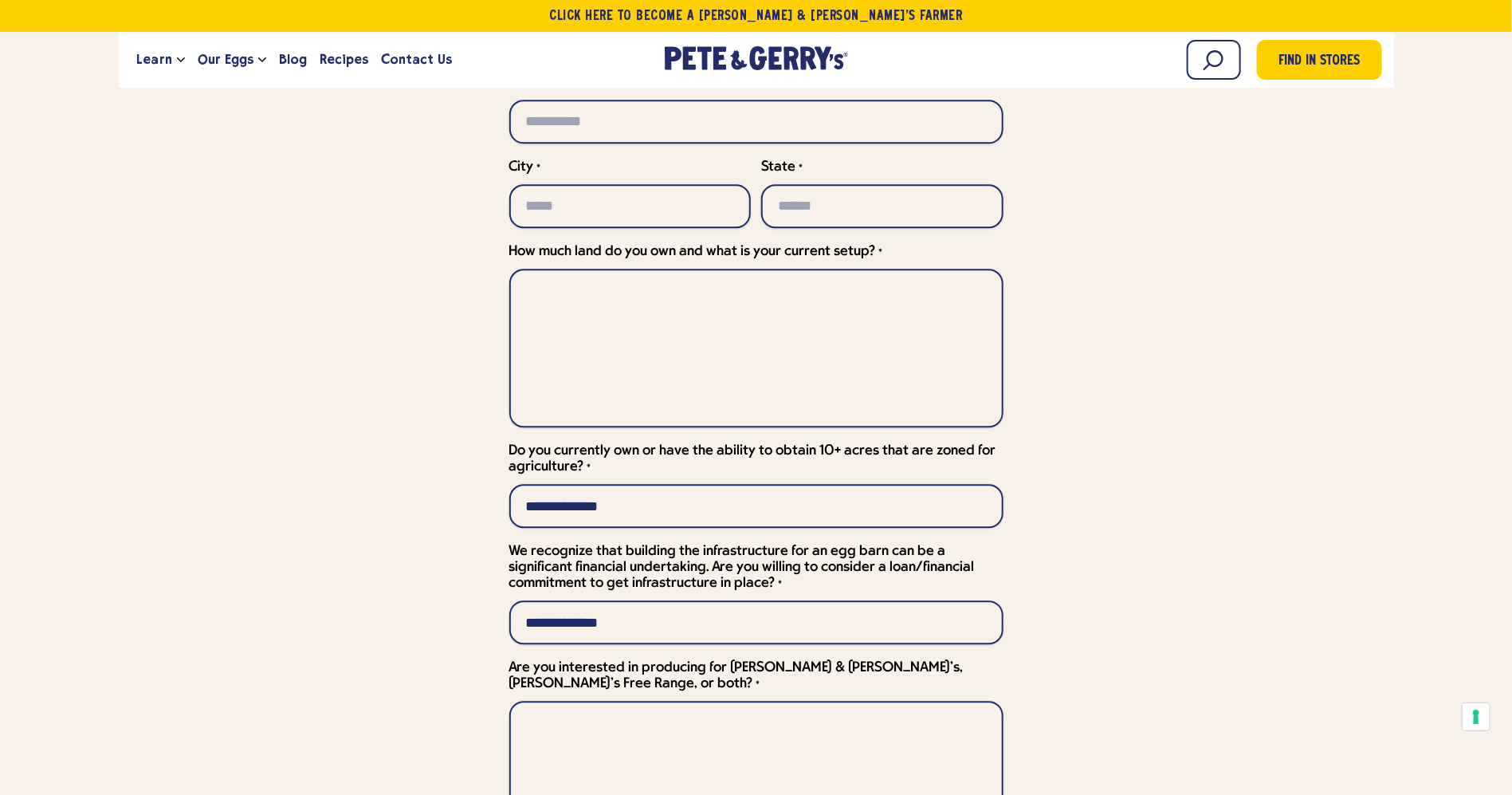 click on "Application Form
* indicates a required field
*" at bounding box center [756, 581] 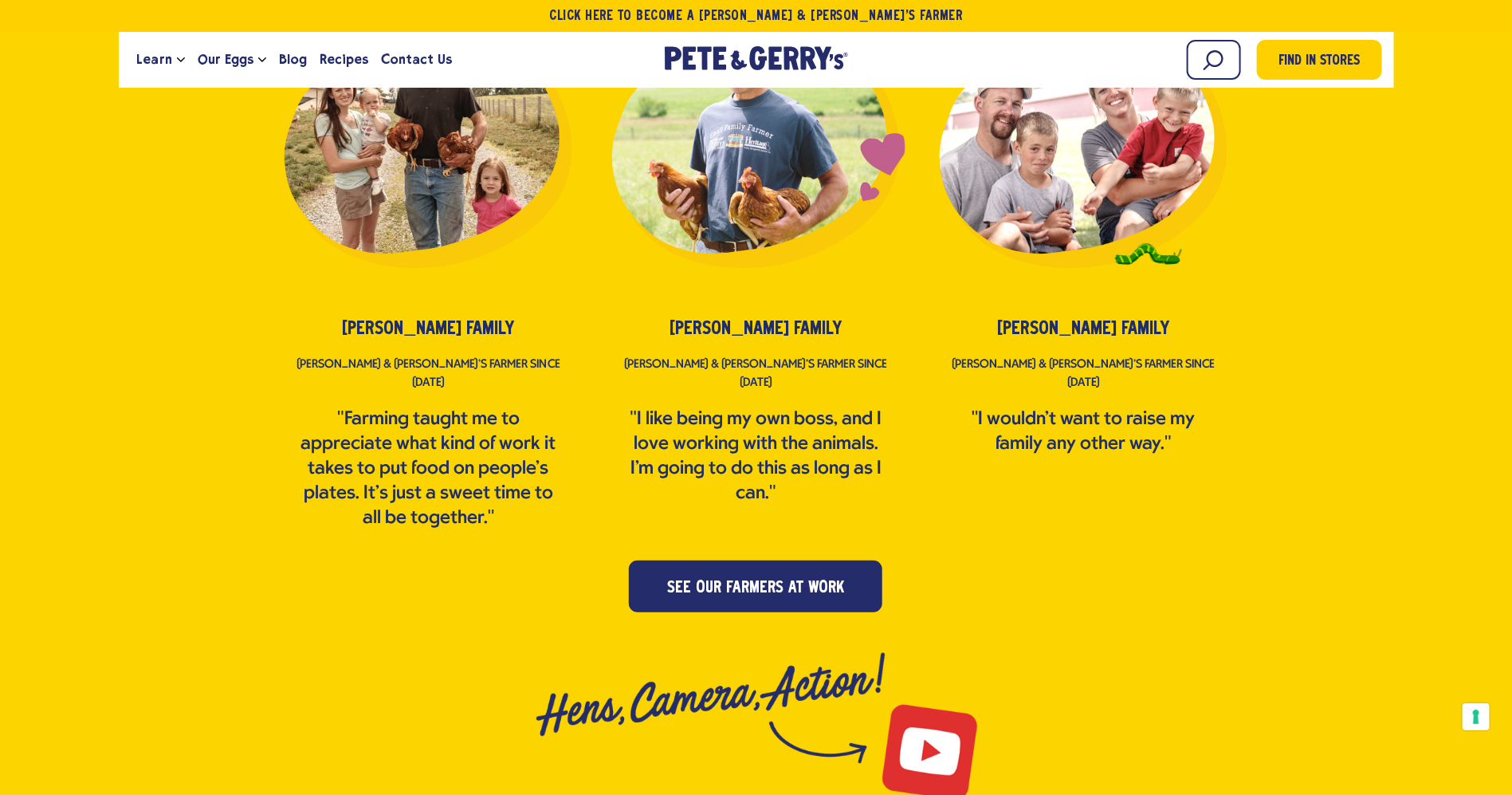 scroll, scrollTop: 3150, scrollLeft: 0, axis: vertical 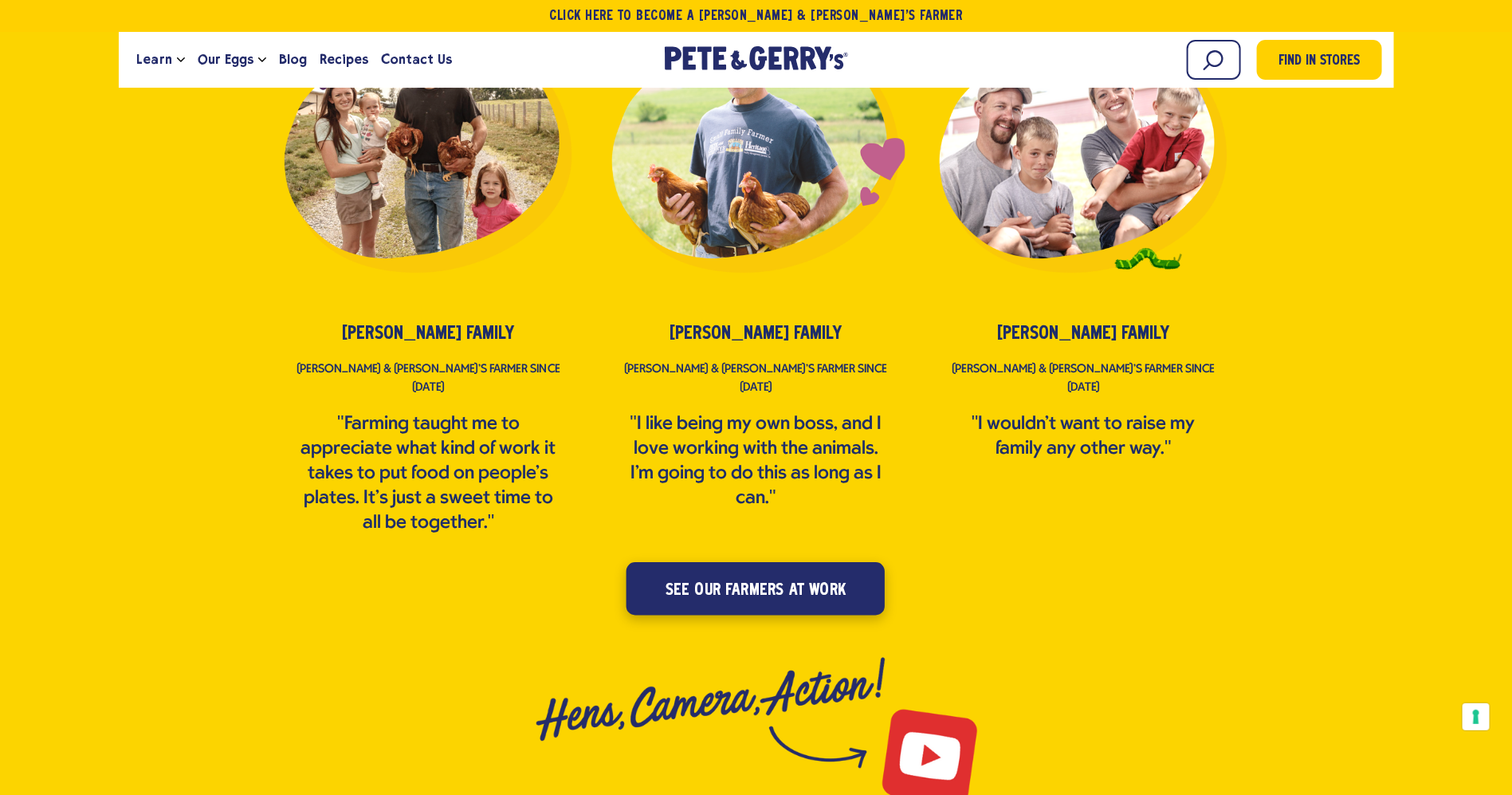click on "see our farmers at work" at bounding box center (756, 590) 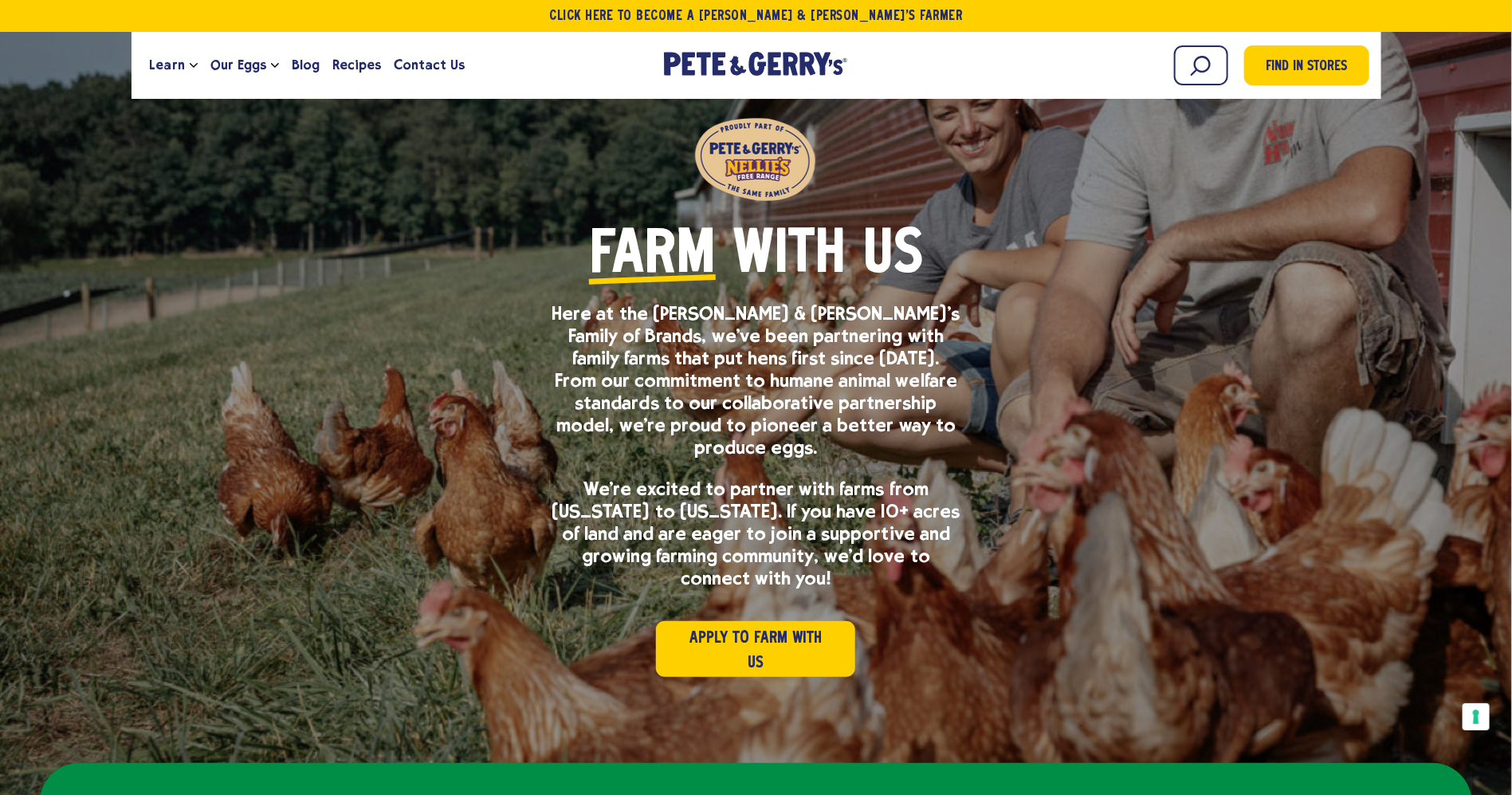 scroll, scrollTop: 0, scrollLeft: 0, axis: both 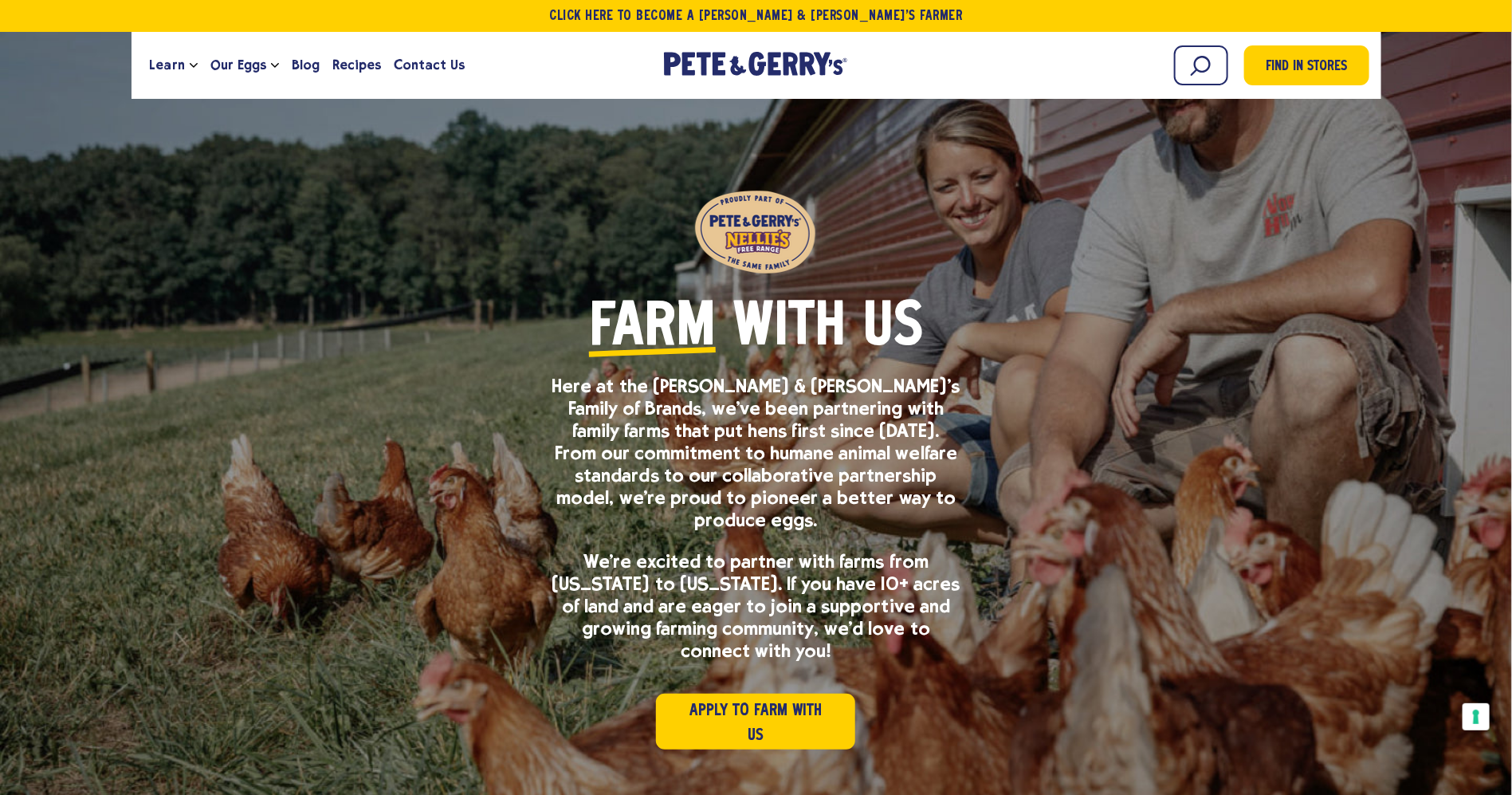 click on "Here at the [PERSON_NAME] & [PERSON_NAME]’s Family of Brands, we’ve been partnering with family farms that put hens first since [DATE]. From our commitment to humane animal welfare standards to our collaborative partnership model, we're proud to pioneer a better way to produce eggs. We’re excited to partner with farms from [US_STATE] to [US_STATE]. If you have 10+ acres of land and are eager to join a supportive and growing farming community, we’d love to connect with you!" at bounding box center (756, 526) 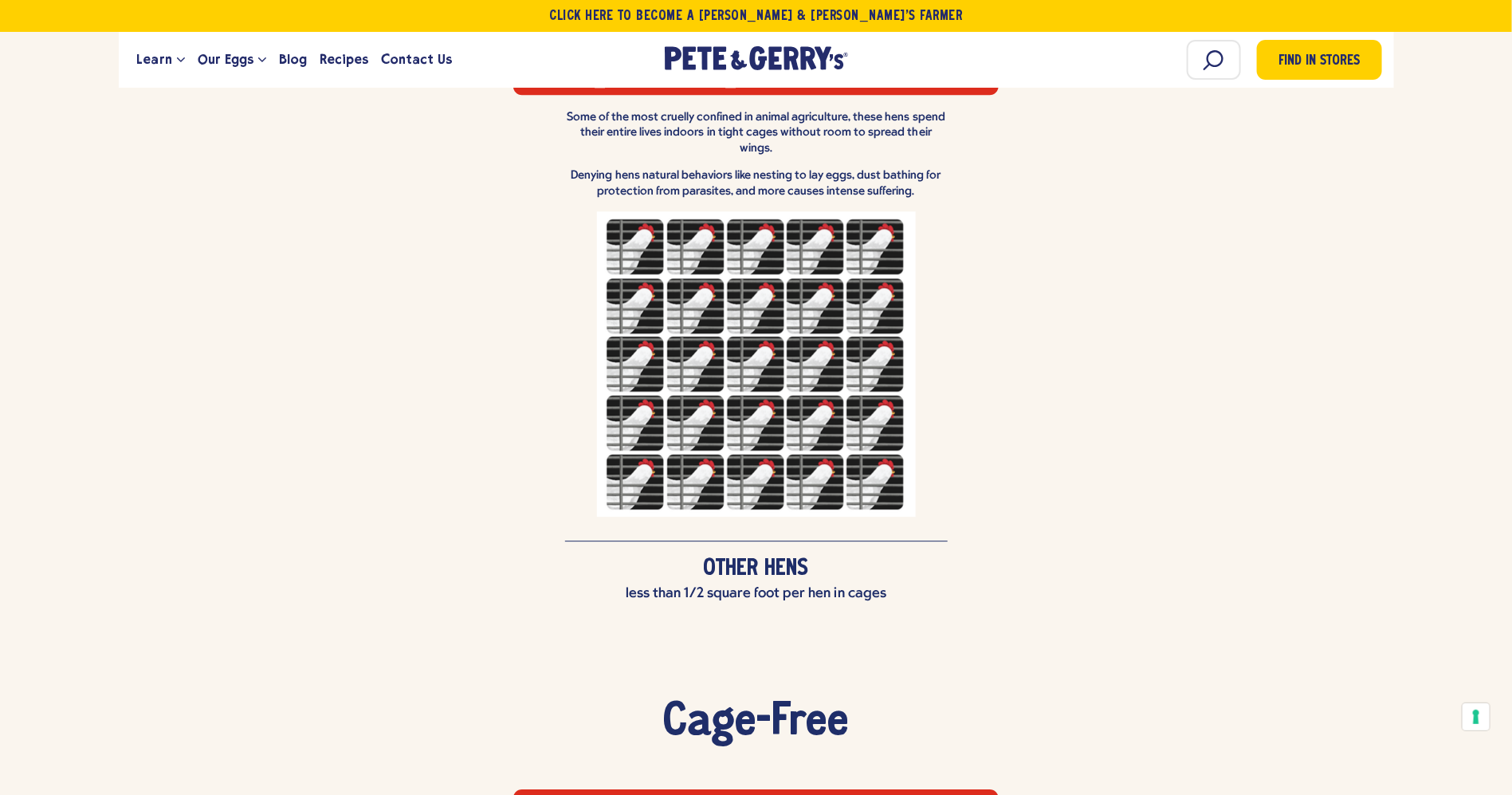 scroll, scrollTop: 1955, scrollLeft: 0, axis: vertical 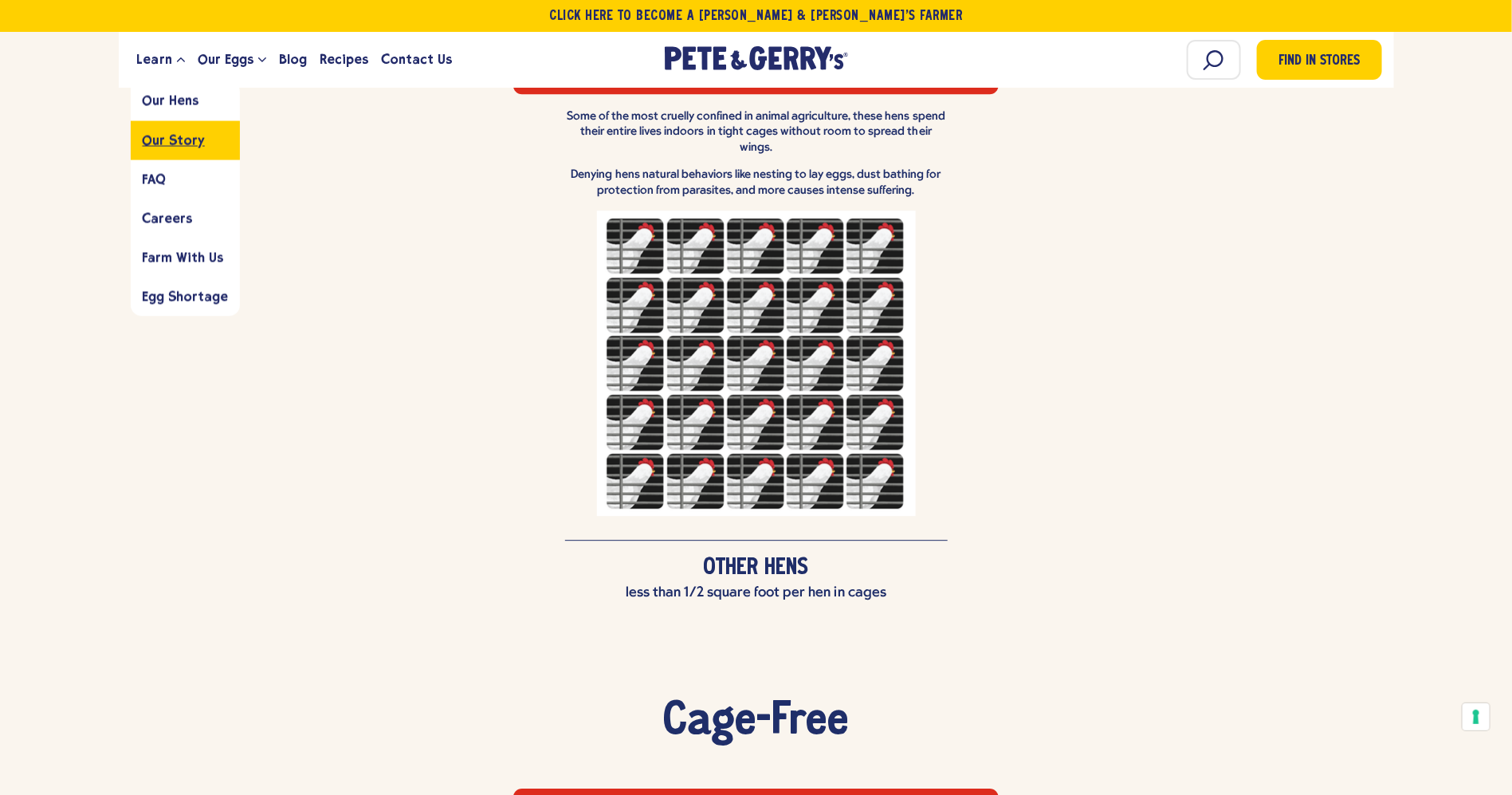 click on "Our Story" at bounding box center (185, 140) 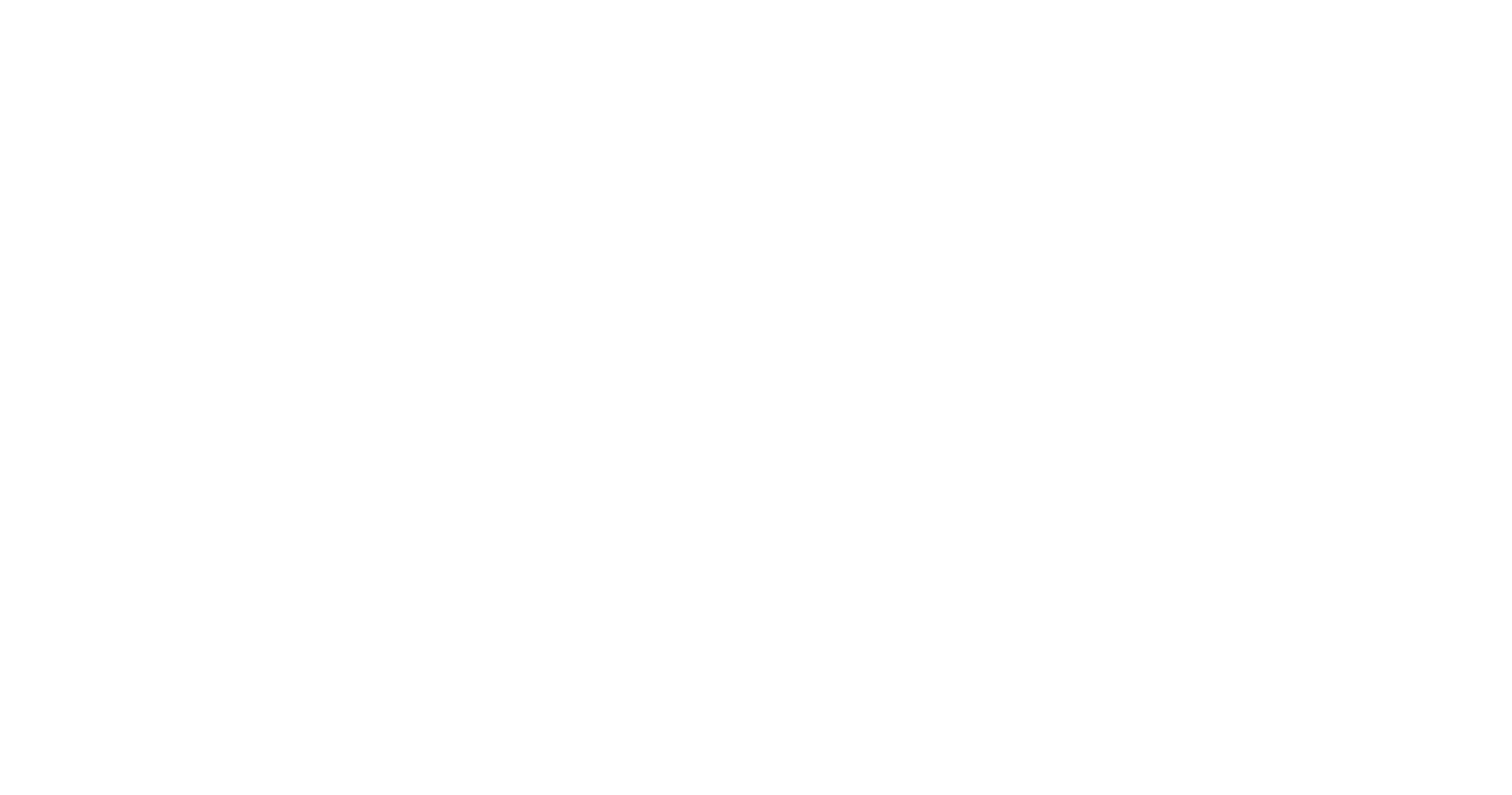 scroll, scrollTop: 0, scrollLeft: 0, axis: both 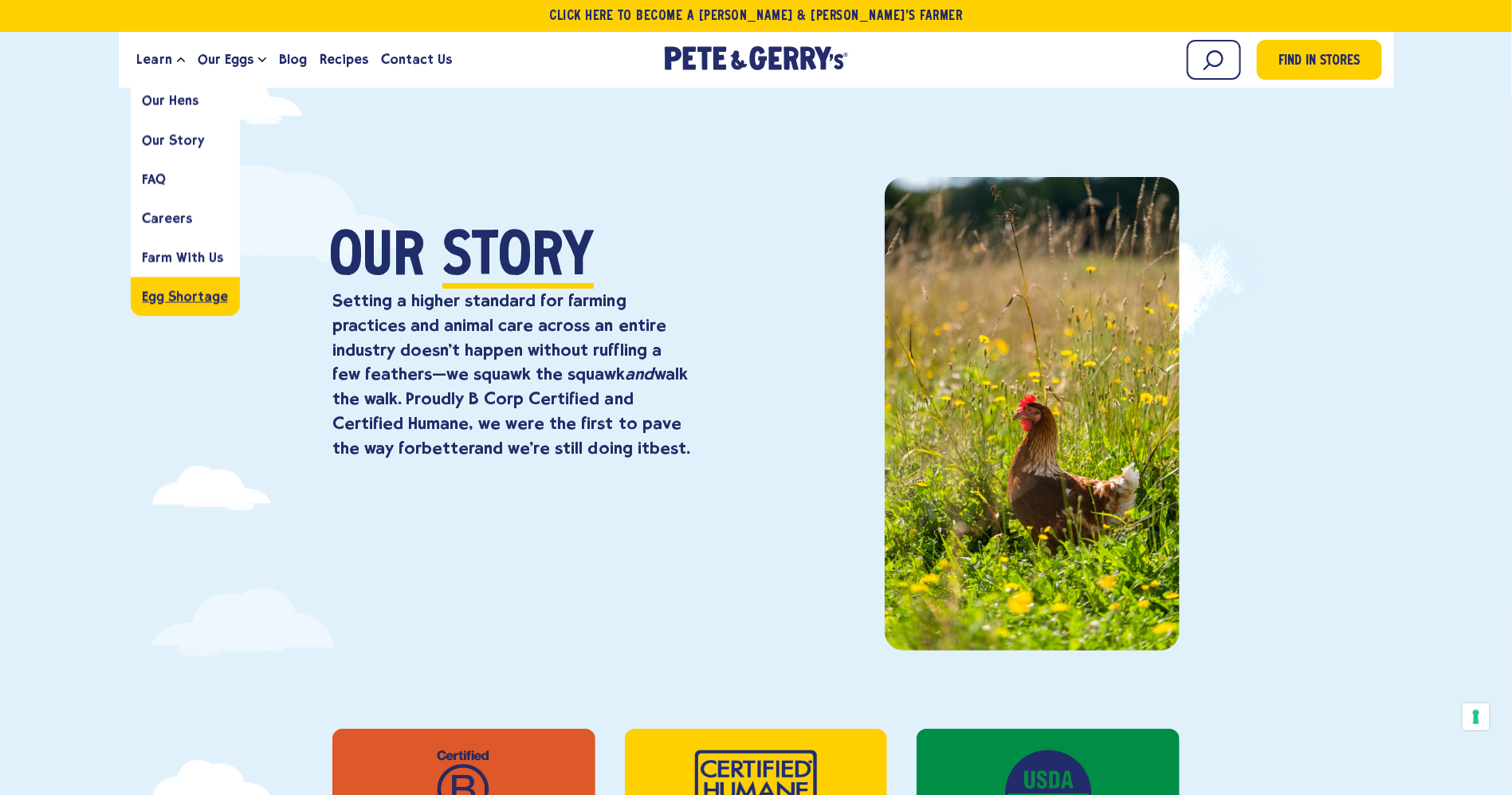 click on "Egg Shortage" at bounding box center (185, 296) 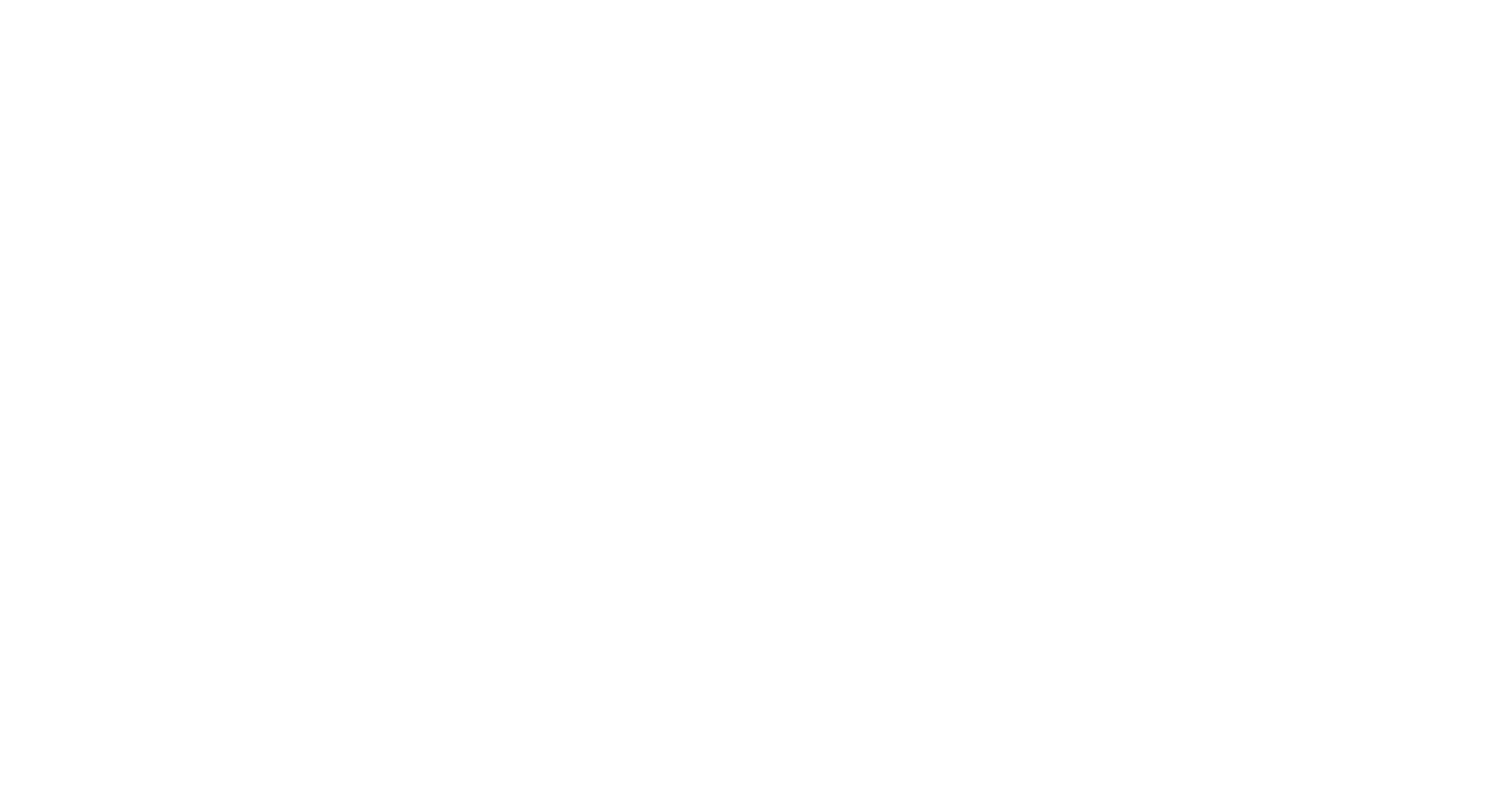 scroll, scrollTop: 0, scrollLeft: 0, axis: both 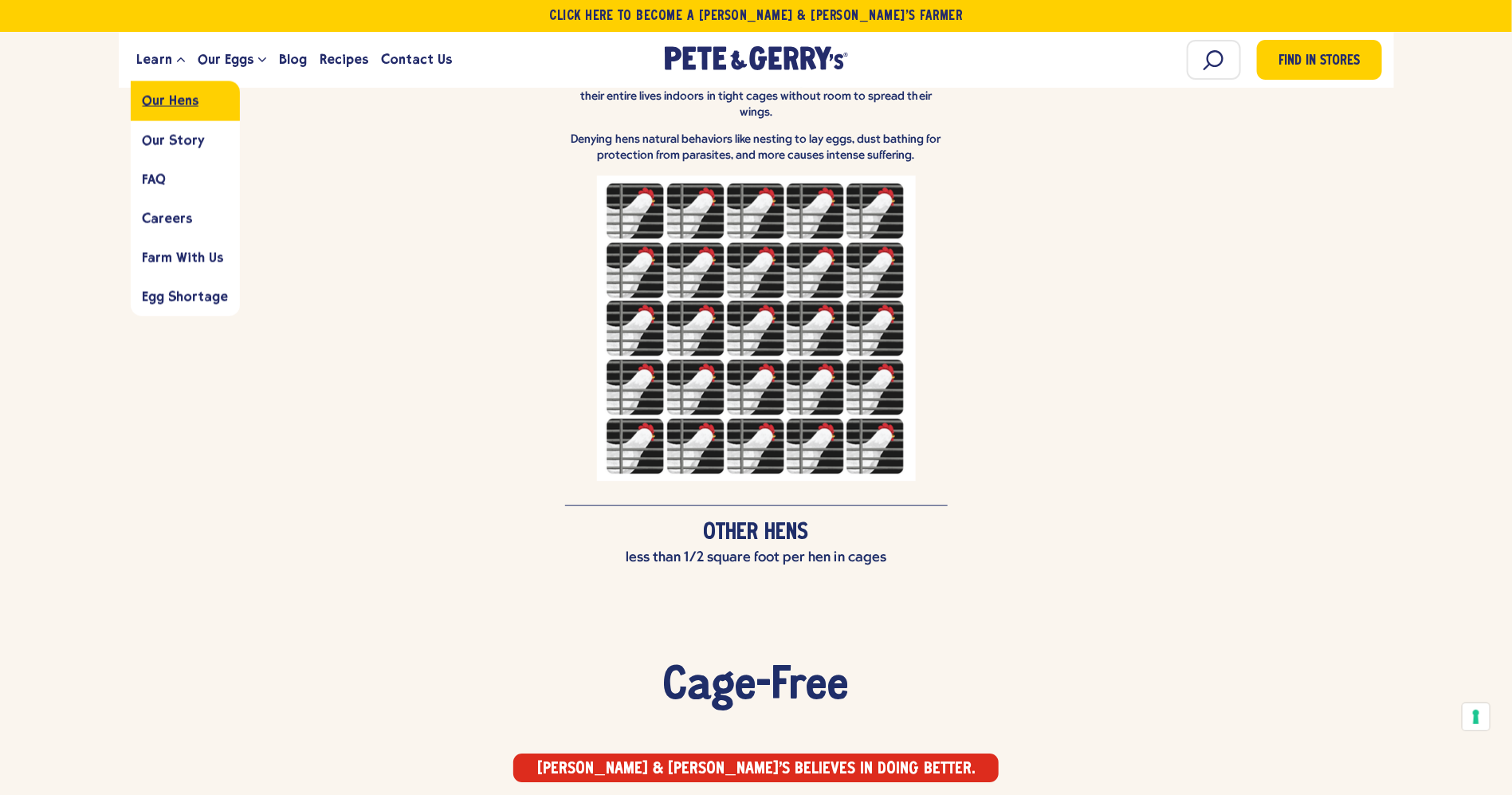 click on "Our Hens" at bounding box center (185, 100) 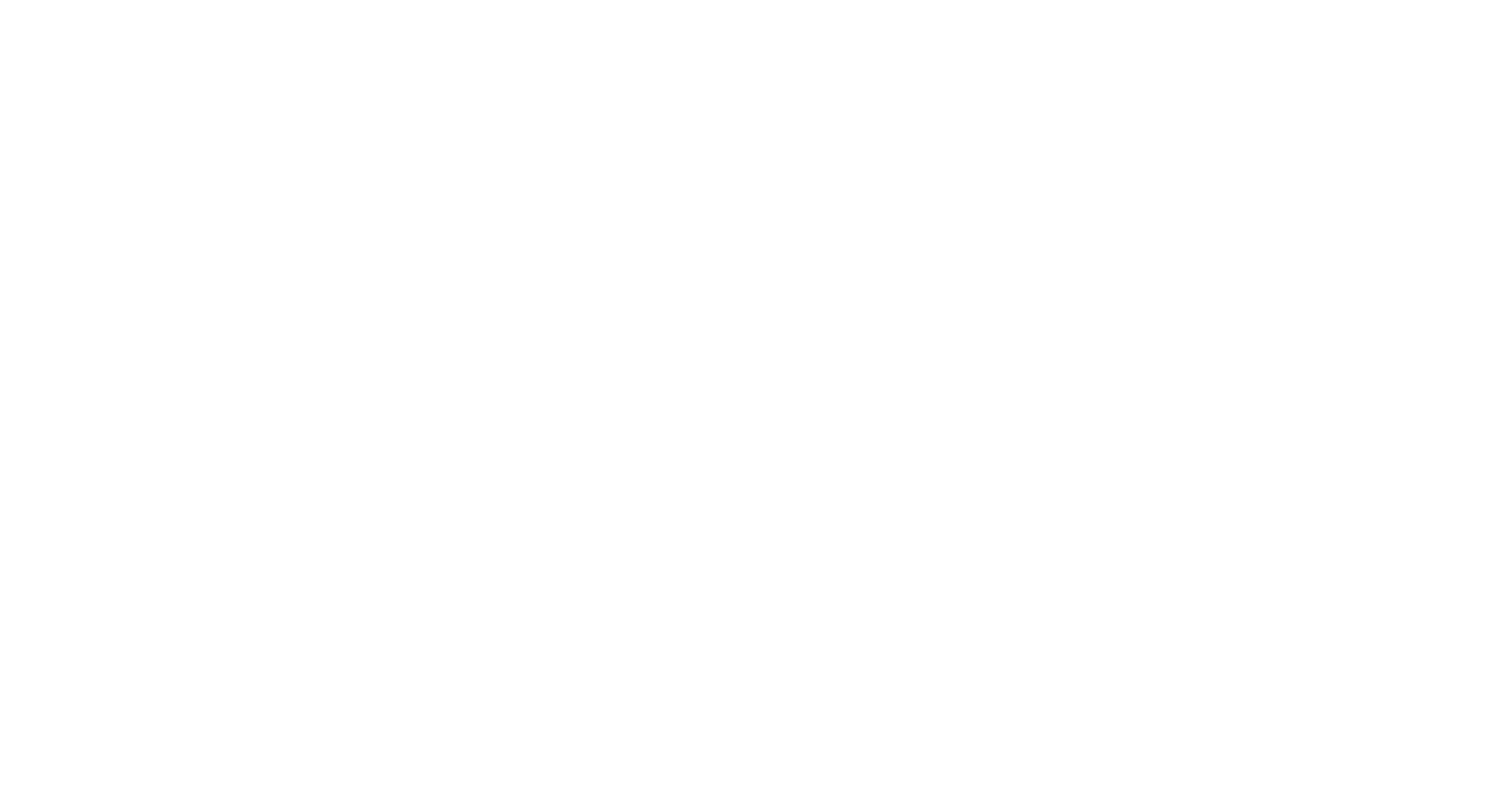 scroll, scrollTop: 0, scrollLeft: 0, axis: both 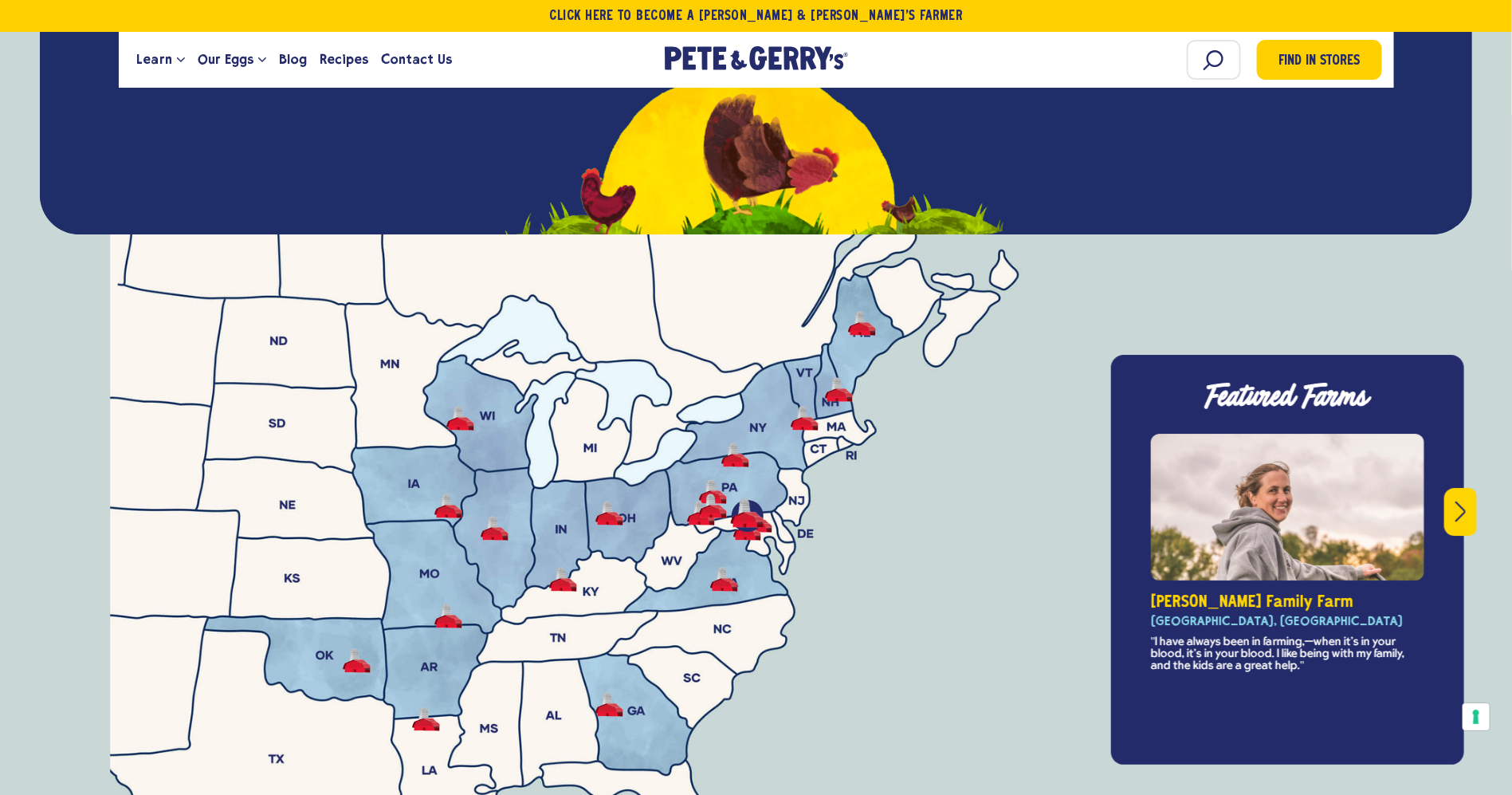 click at bounding box center [756, 693] 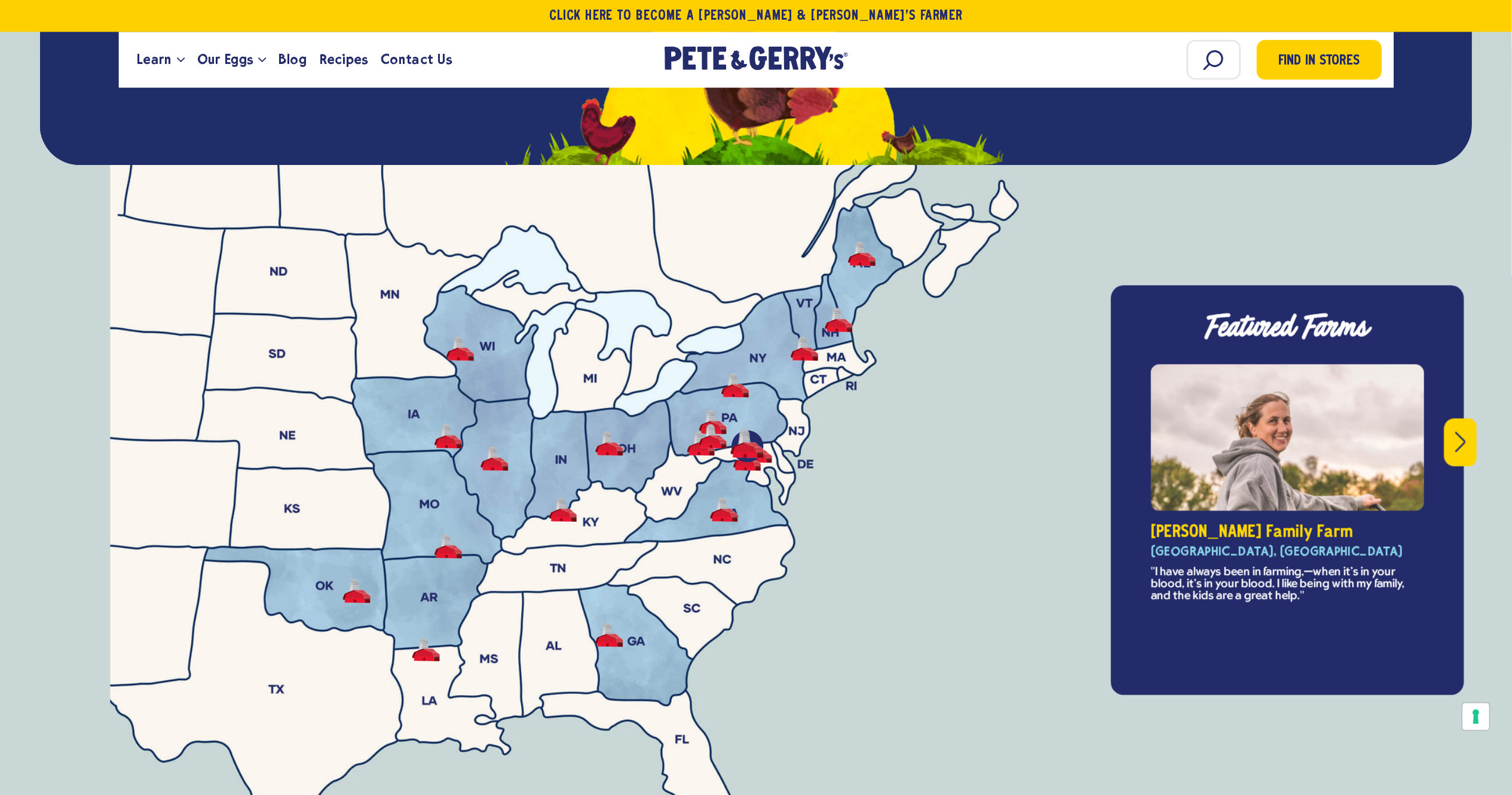 scroll, scrollTop: 4187, scrollLeft: 0, axis: vertical 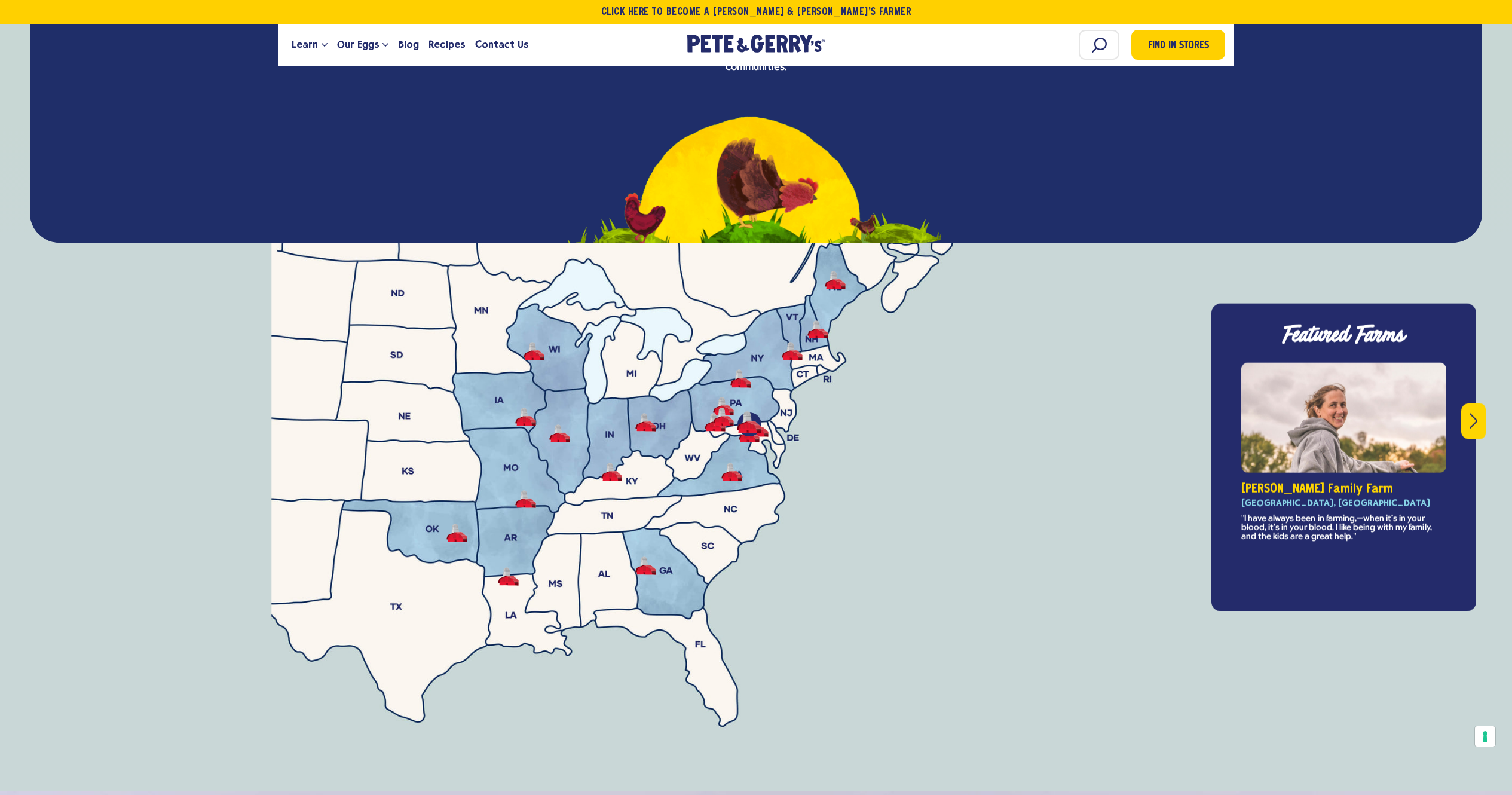 drag, startPoint x: 1041, startPoint y: 0, endPoint x: 997, endPoint y: 477, distance: 479.0251 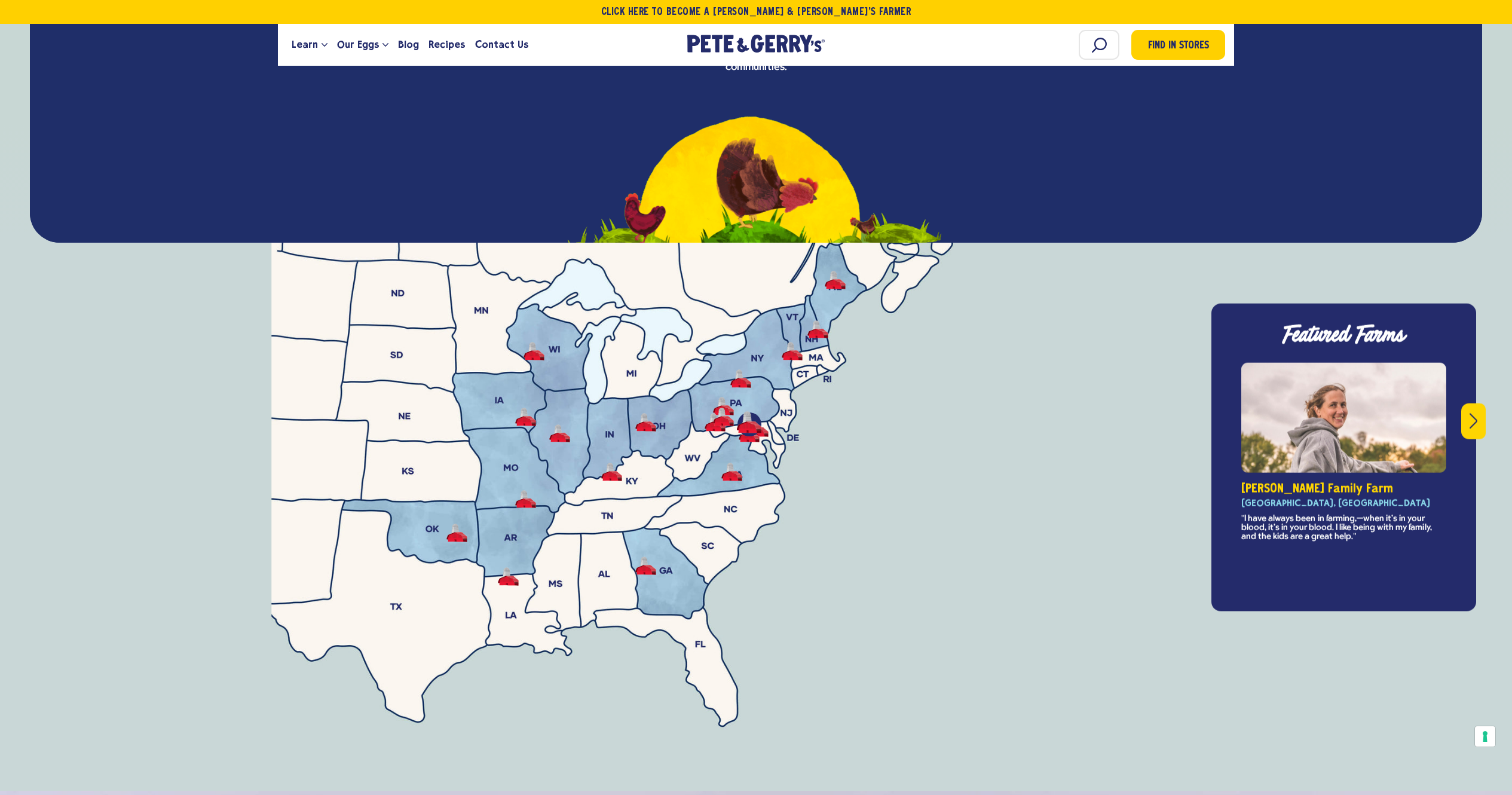 click at bounding box center [756, 557] 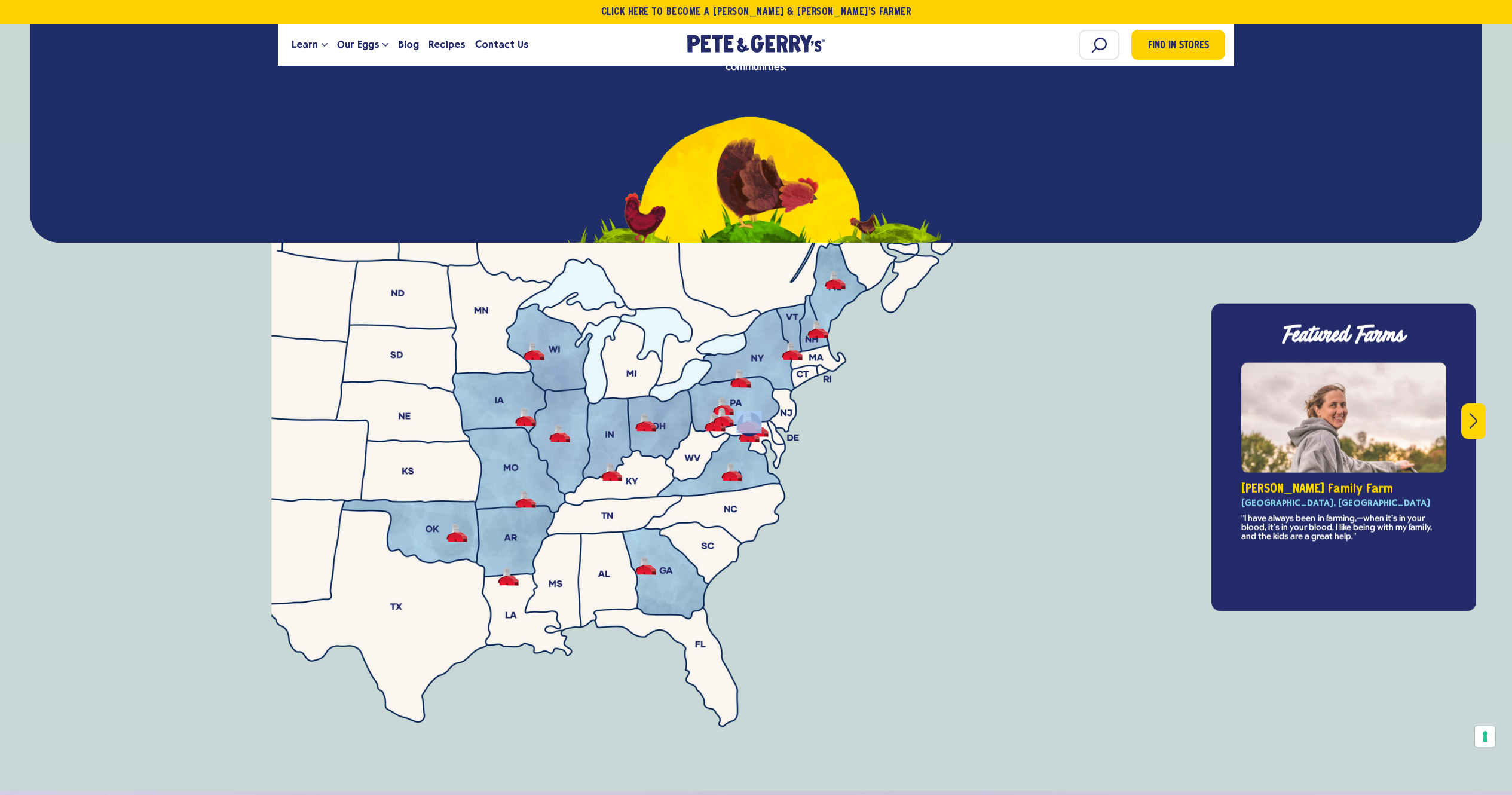 click at bounding box center (756, 557) 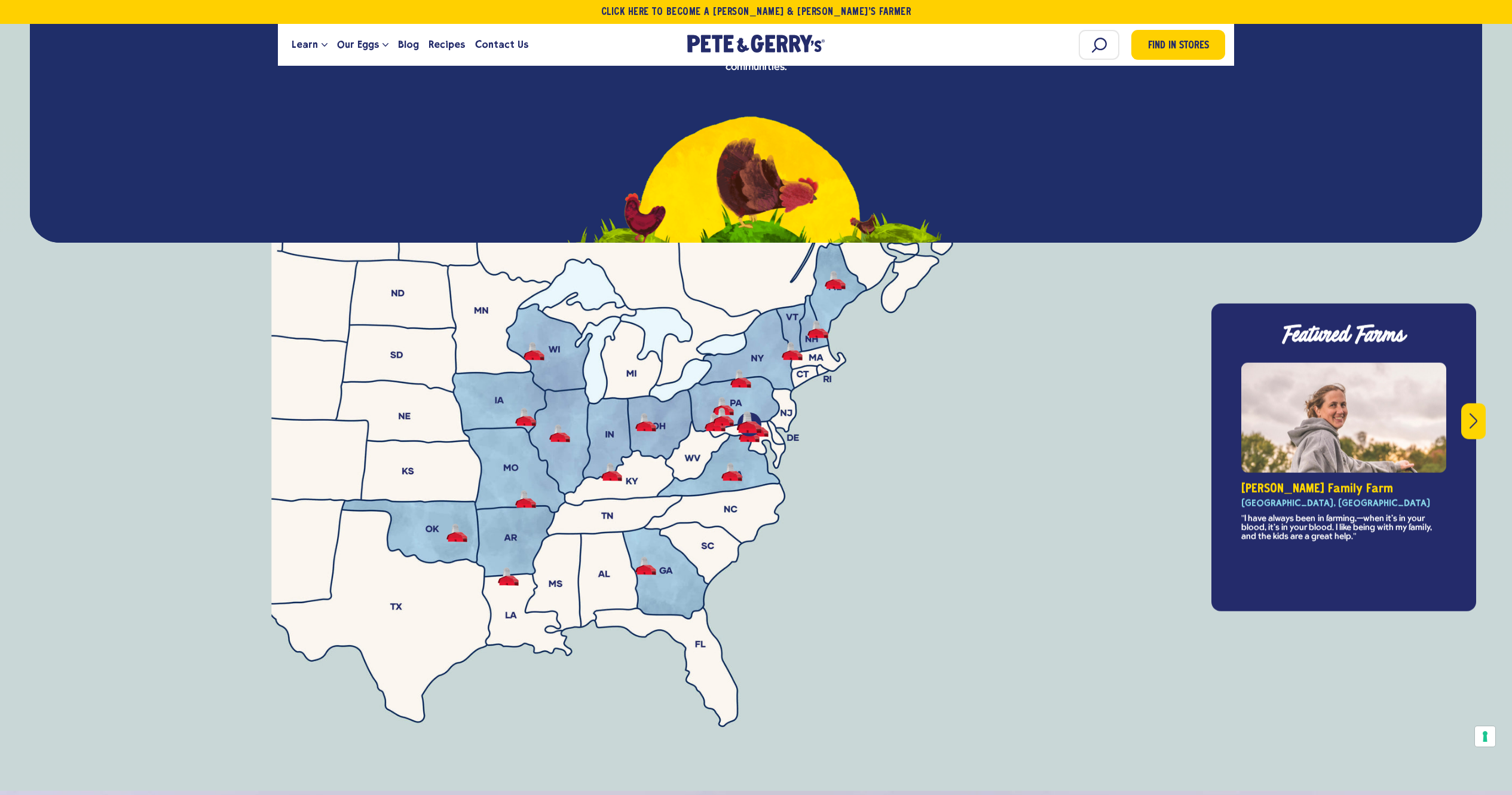 click at bounding box center [756, 557] 